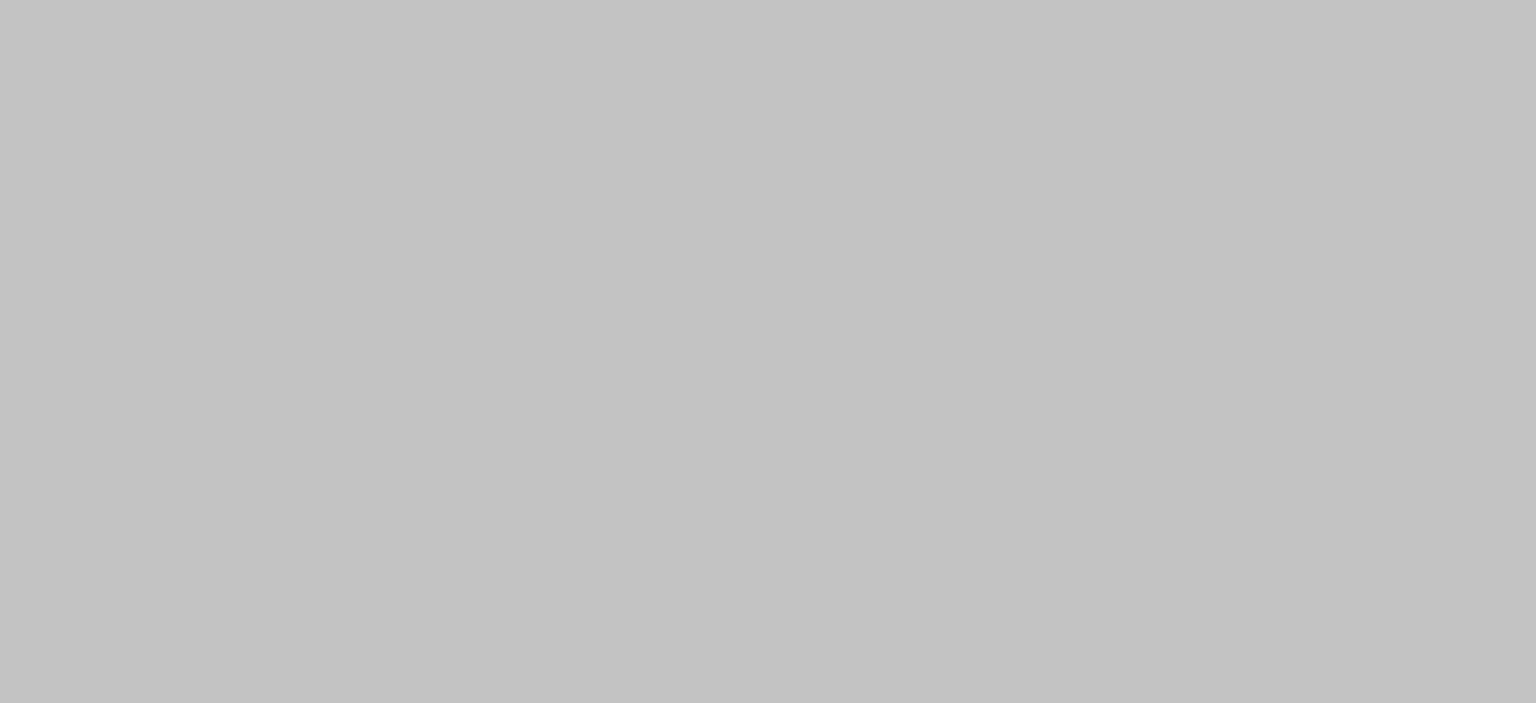 select on "187: [COUNTRY]" 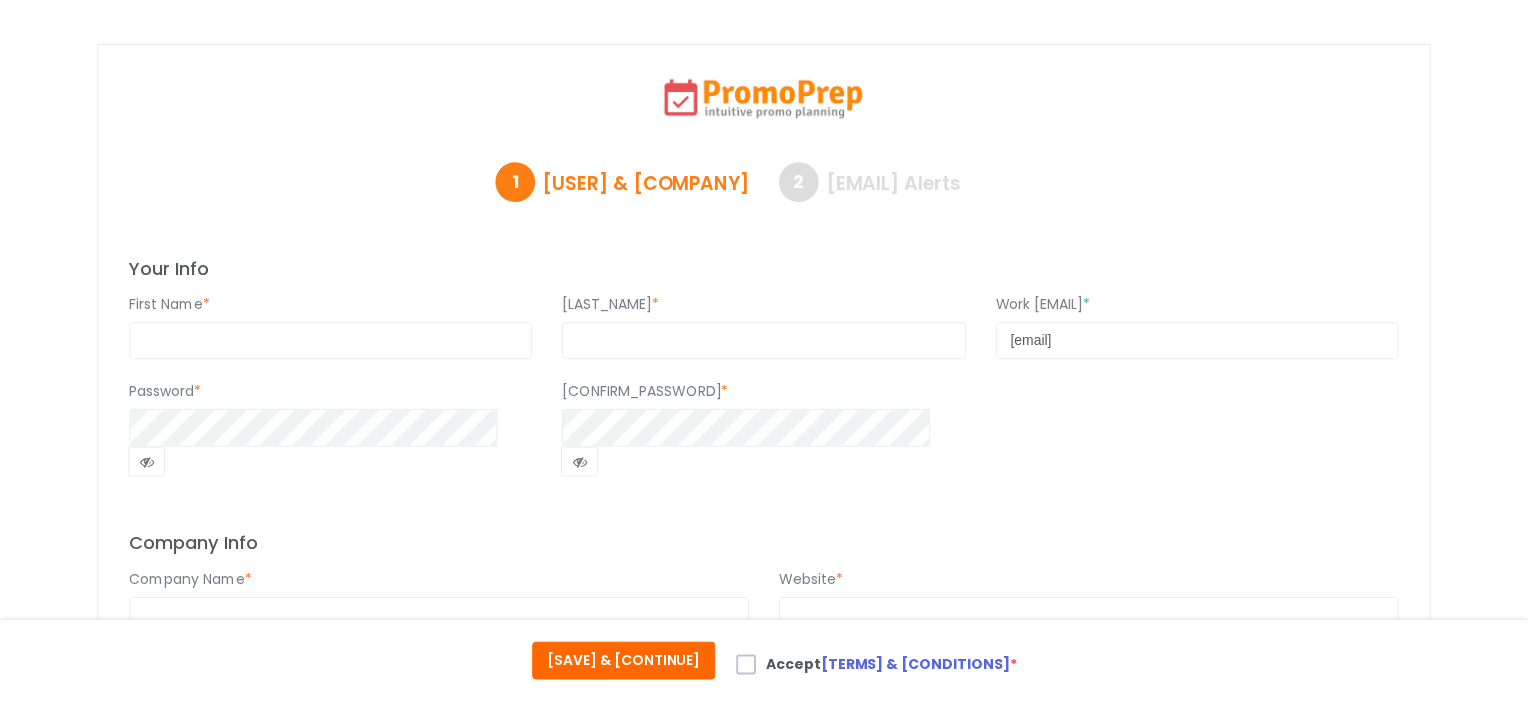scroll, scrollTop: 0, scrollLeft: 0, axis: both 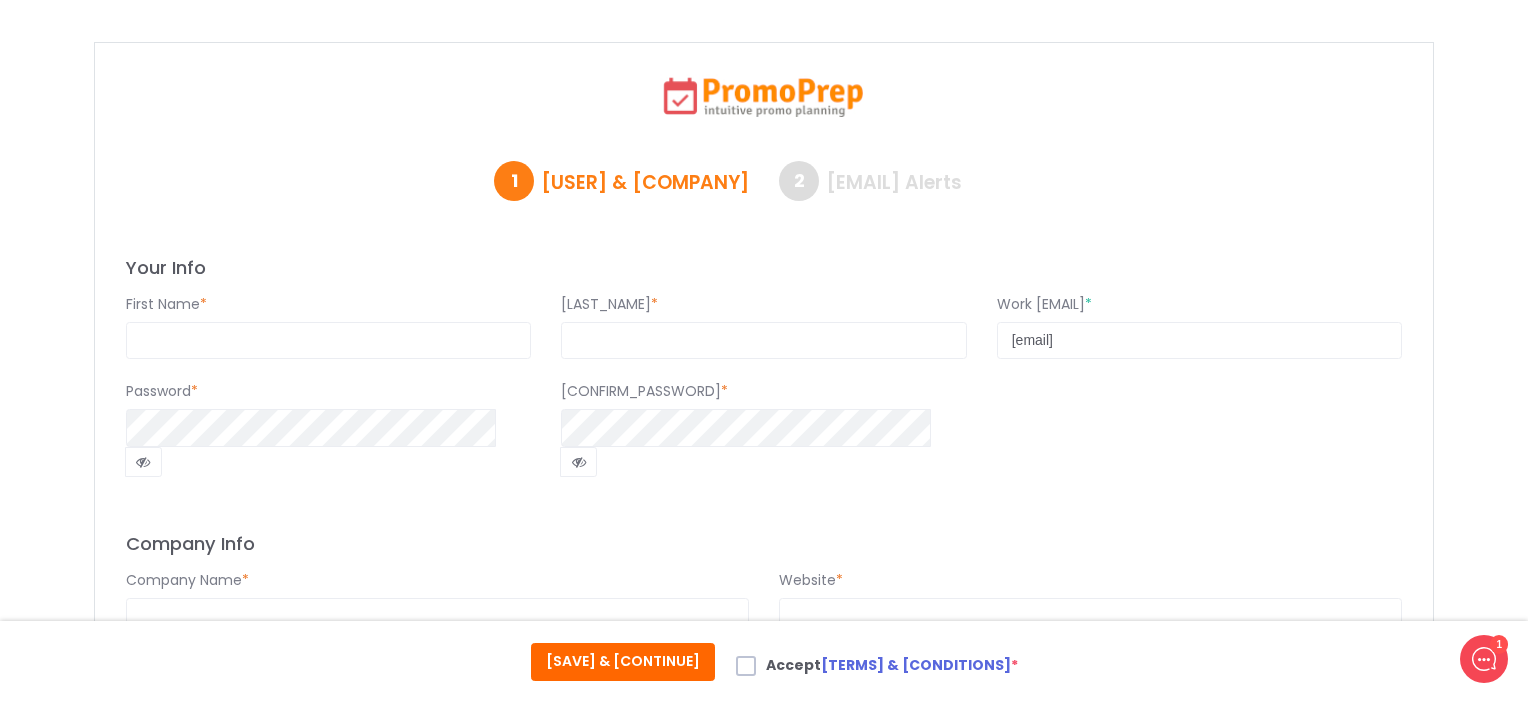 click on "2   [EMAIL] Alerts" 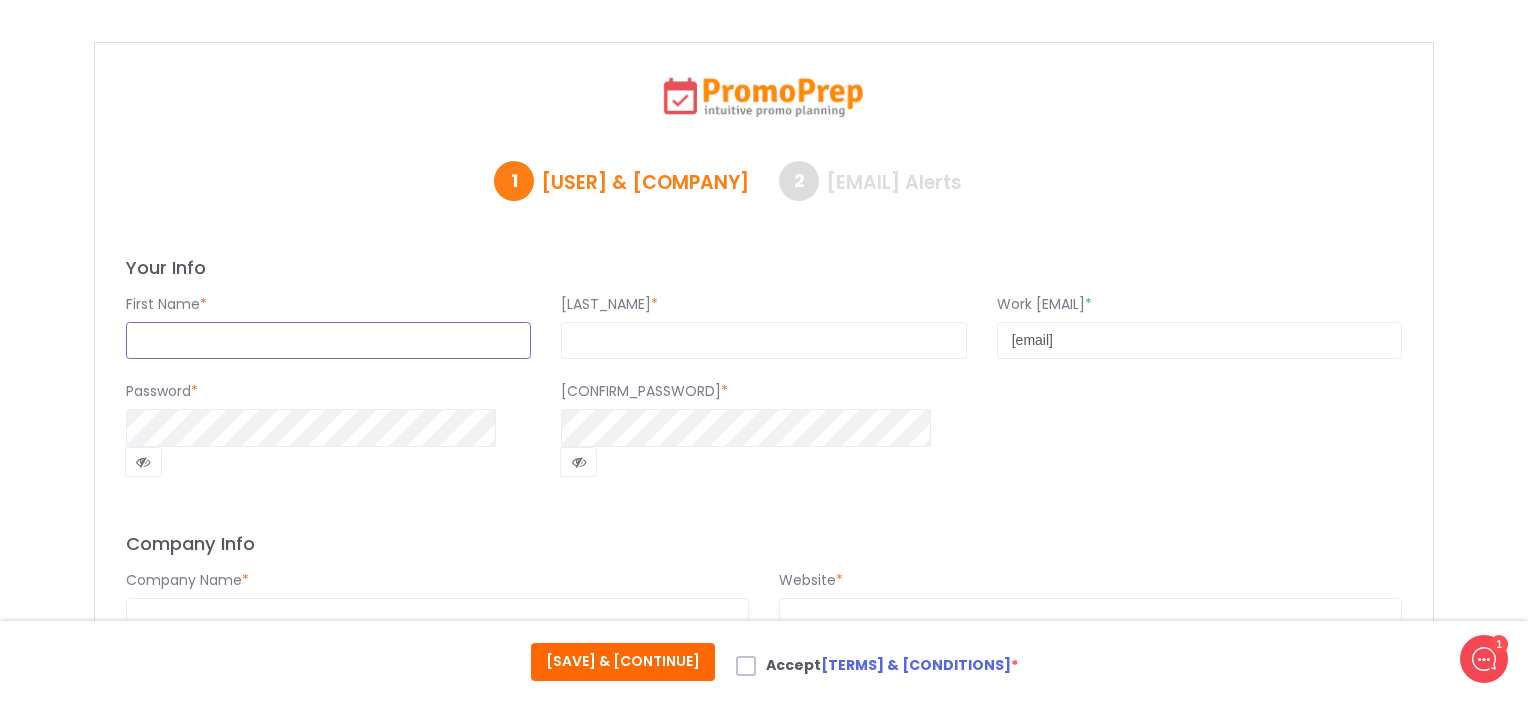 click at bounding box center (328, 341) 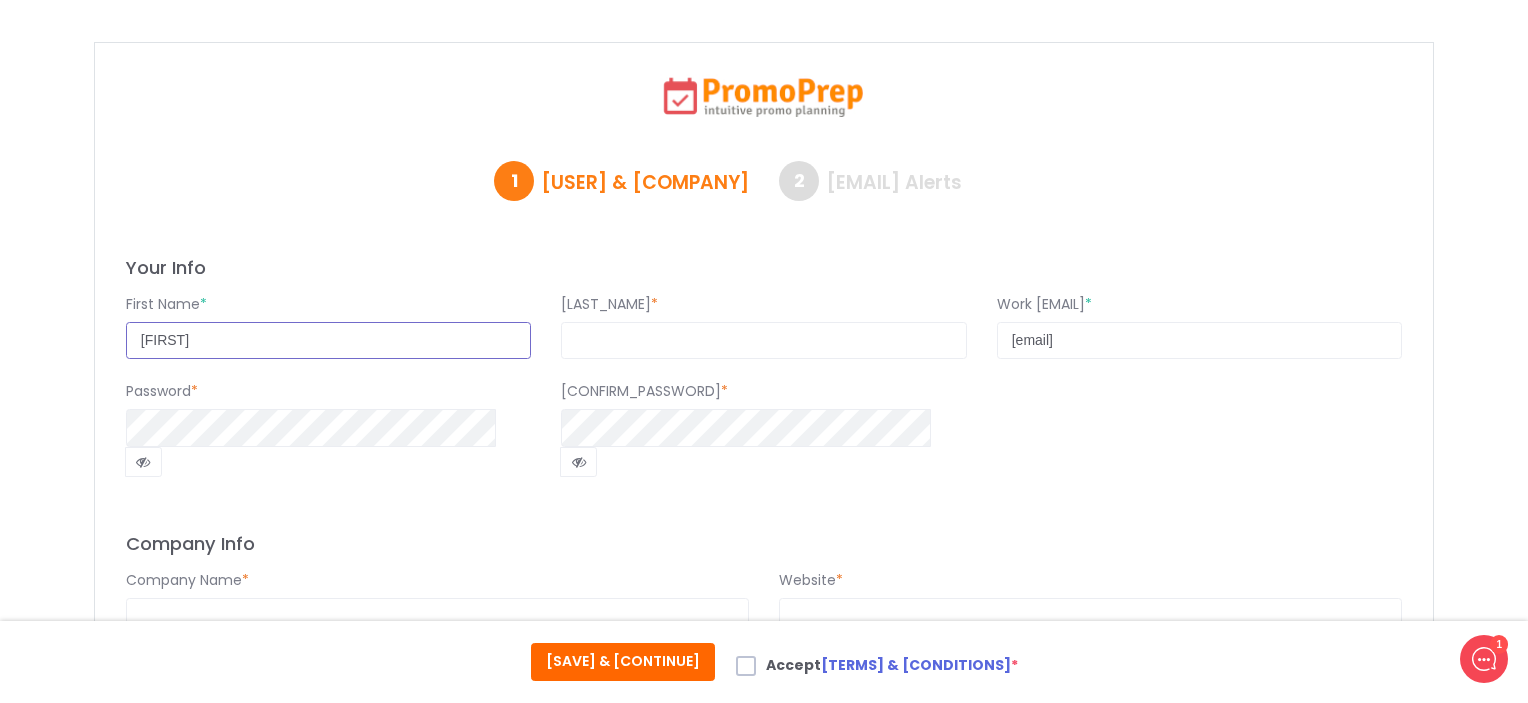 type on "[FIRST]" 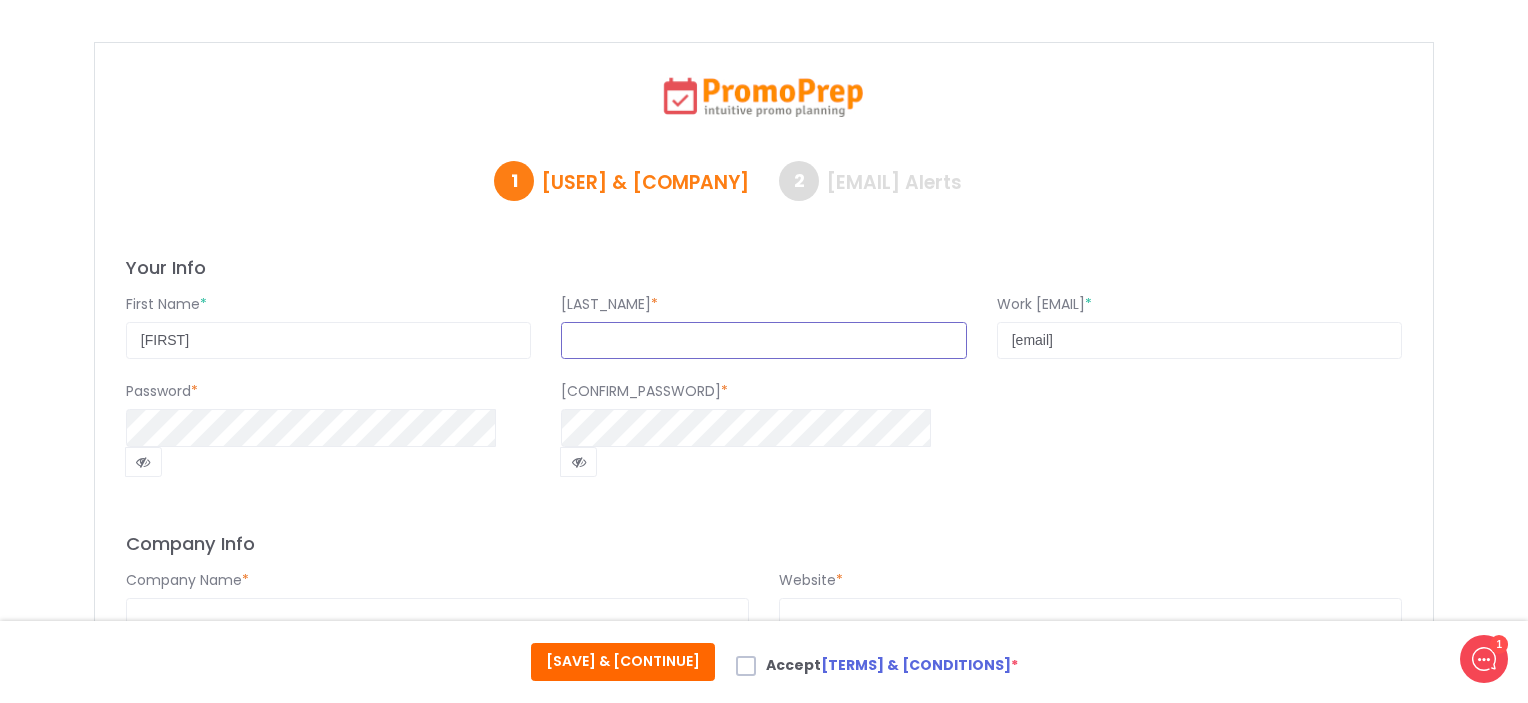 click at bounding box center [763, 341] 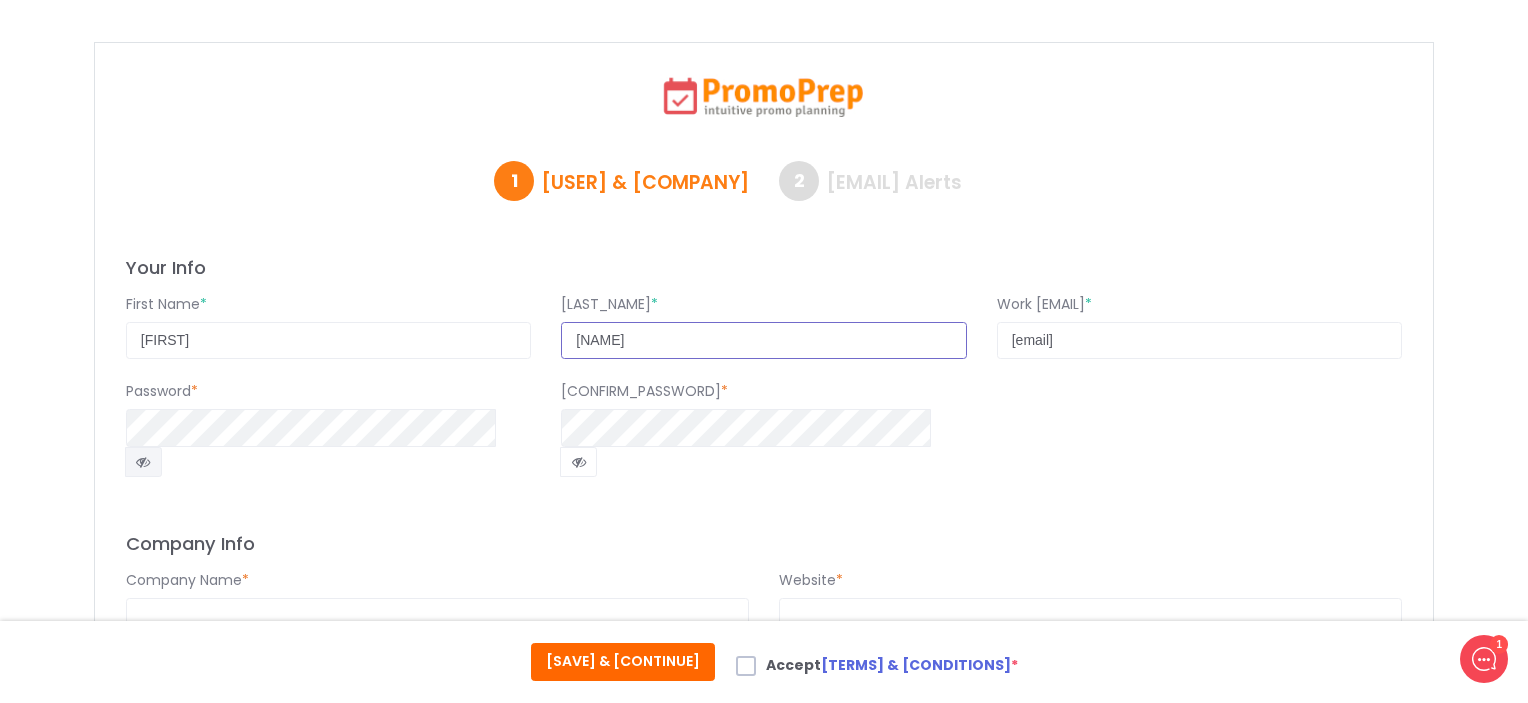 type on "[NAME]" 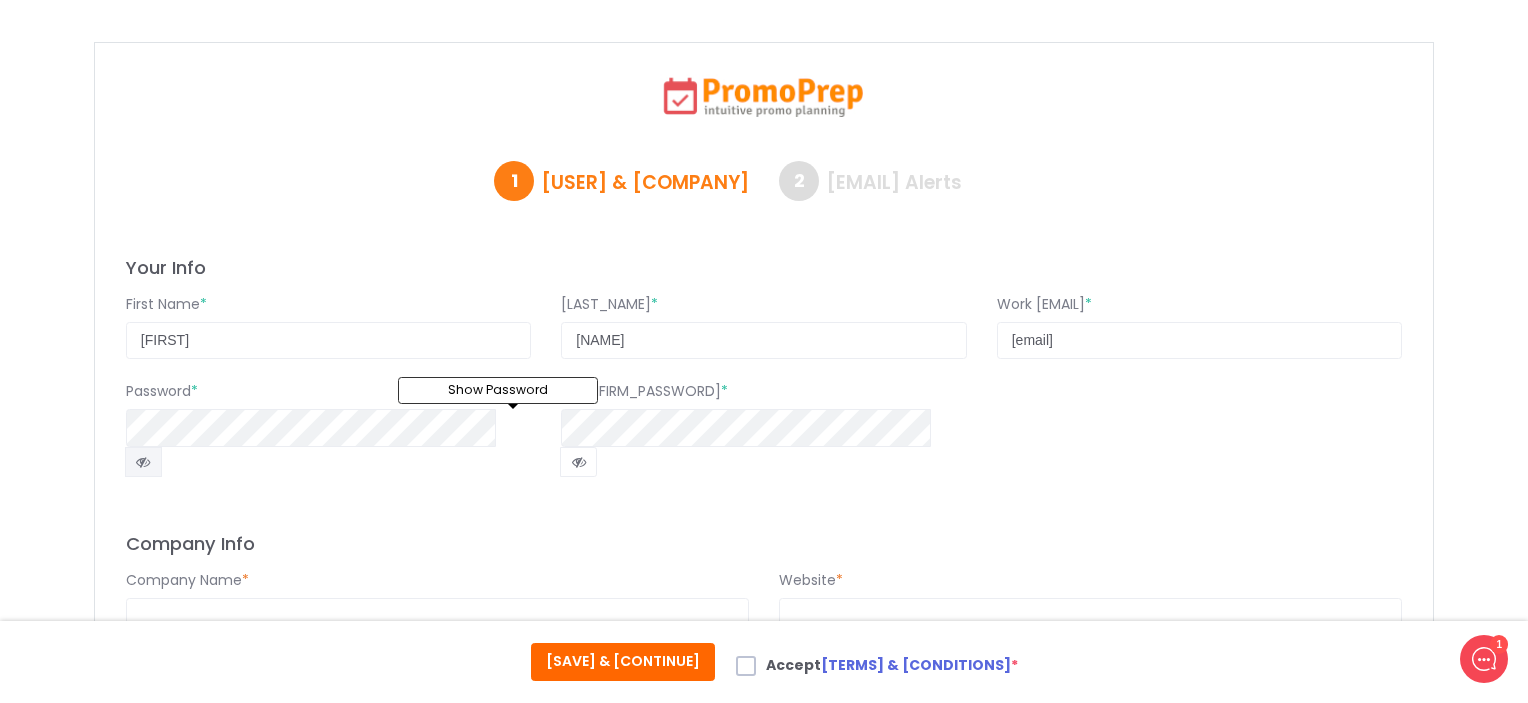 click 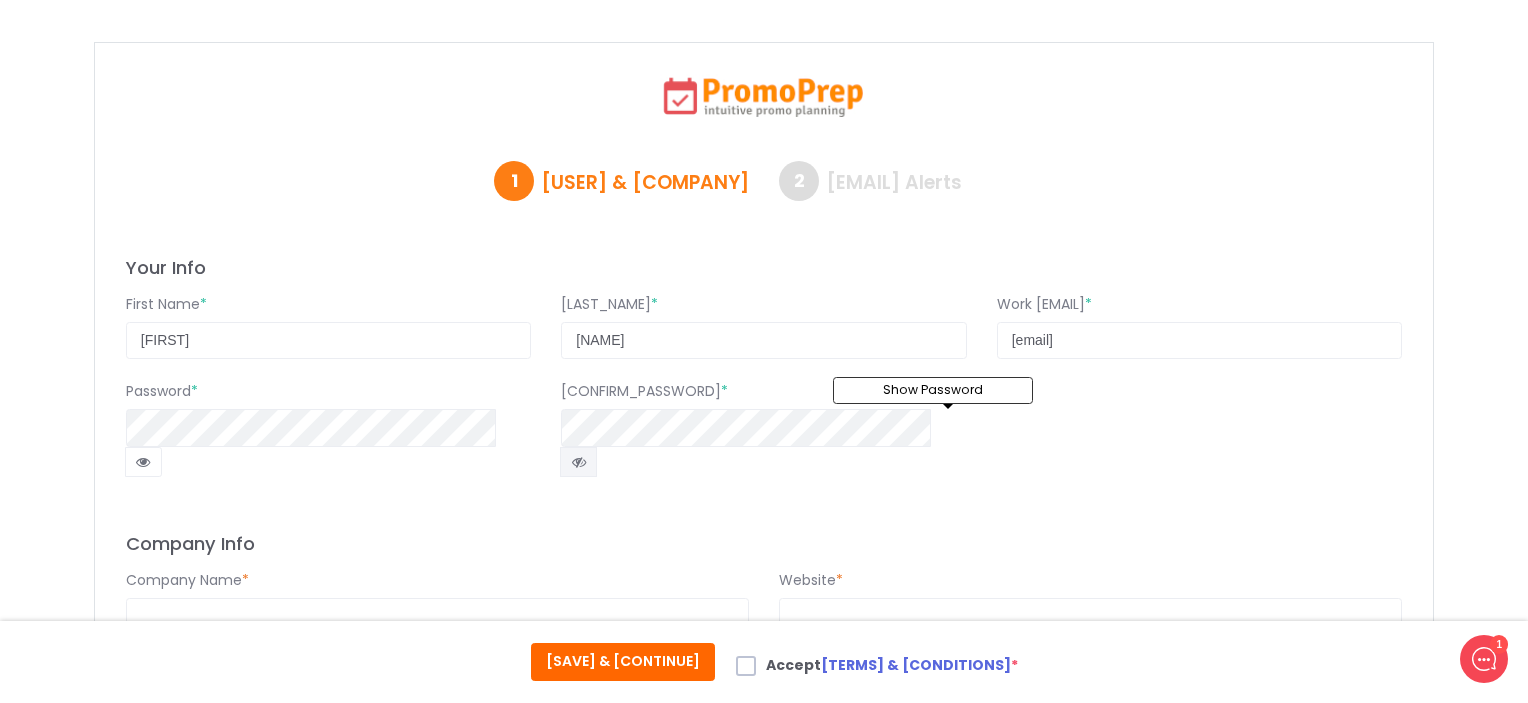 click 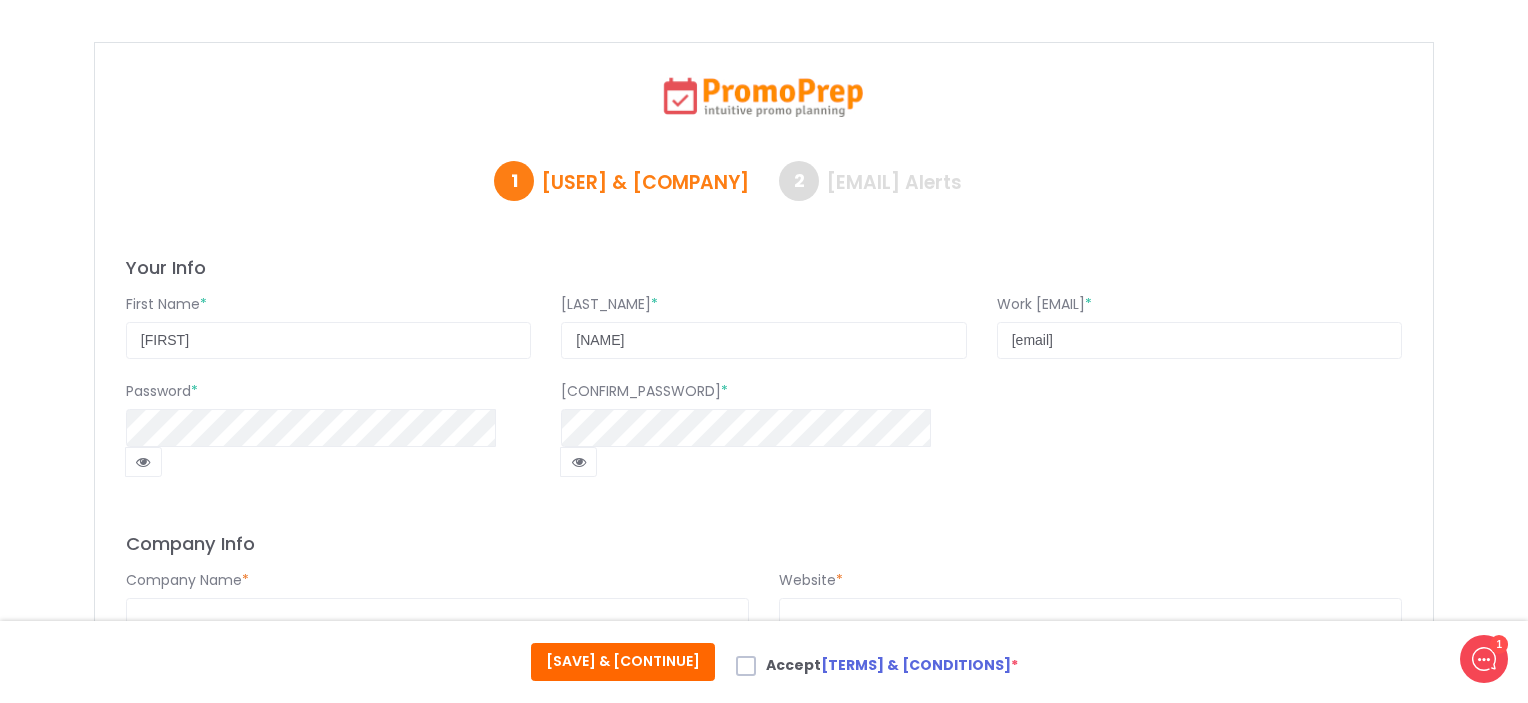 click on "First Name * [FIRST] Last Name * [LAST] Work [EMAIL] * [EMAIL] Password * Confirm Password *  Company Info  Company Name * Website * [COUNTRY] * Select [COUNTRY]  Afghanistan   Albania   Algeria   Andorra   Angola   Antigua & Deps   Argentina   Armenia   Australia   Austria   Azerbaijan   Bahamas   Bahrain   Bangladesh   Barbados   Belarus   Belgium   Belize   Benin   Bhutan   Bolivia   Bosnia Herzegovina   Botswana   Brazil   Brunei   Bulgaria   Burkina   Burundi   Cambodia   Cameroon   Canada   Cape Verde   Central African Rep   Chad   Chile   China   Colombia   Comoros   Congo   Congo {Democratic Rep}   Costa Rica   Croatia   Cuba   Cyprus   Czech Republic   Denmark   Djibouti   Dominica   Dominican Republic   East Timor   Ecuador   Egypt   El Salvador   Equatorial Guinea   Eritrea   Estonia   Ethiopia   Fiji   Finland   France   Gabon   Gambia   Georgia   Germany   Ghana   Greece   Grenada   Guatemala   Guinea   Guinea-Bissau   Guyana   Haiti   Honduras   Hungary   Iceland   India   Indonesia  * *" 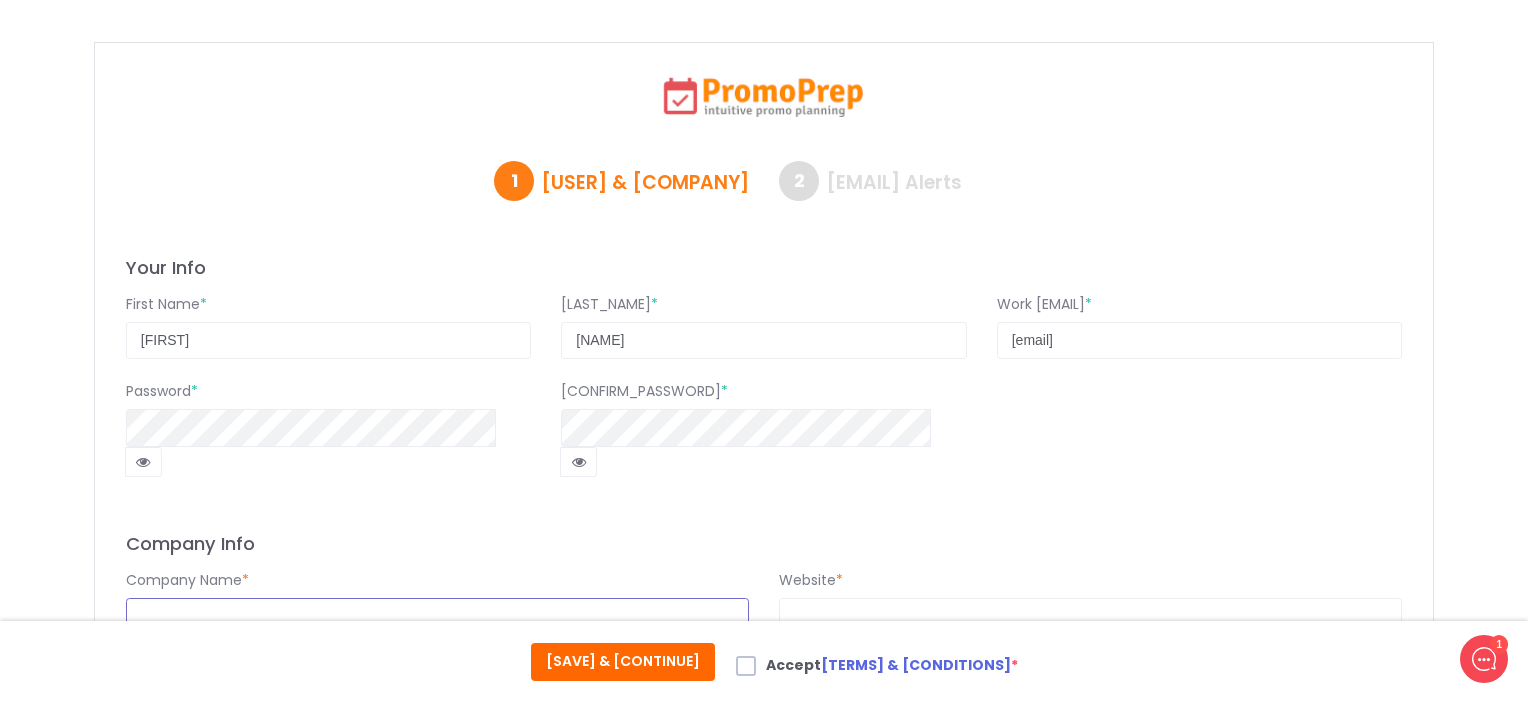 click at bounding box center (437, 617) 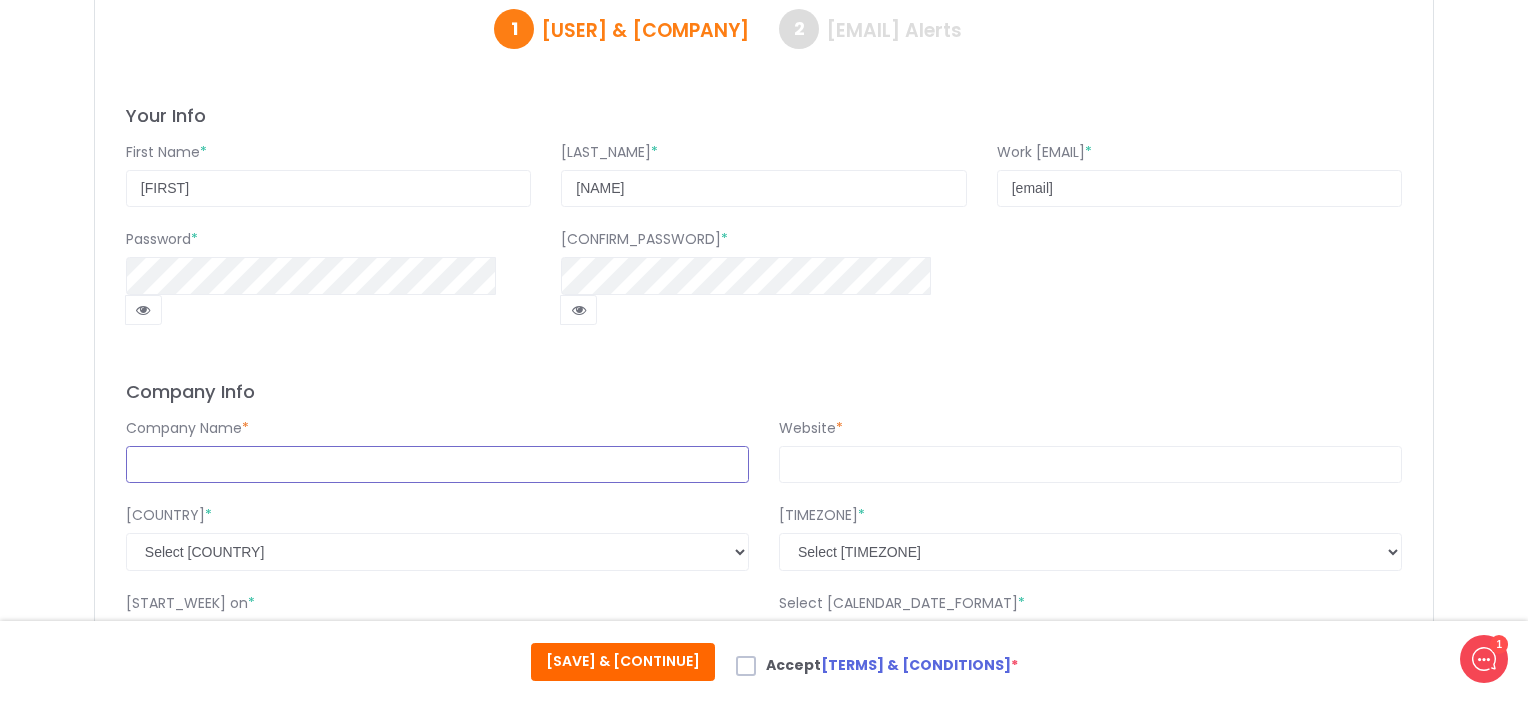 scroll, scrollTop: 177, scrollLeft: 0, axis: vertical 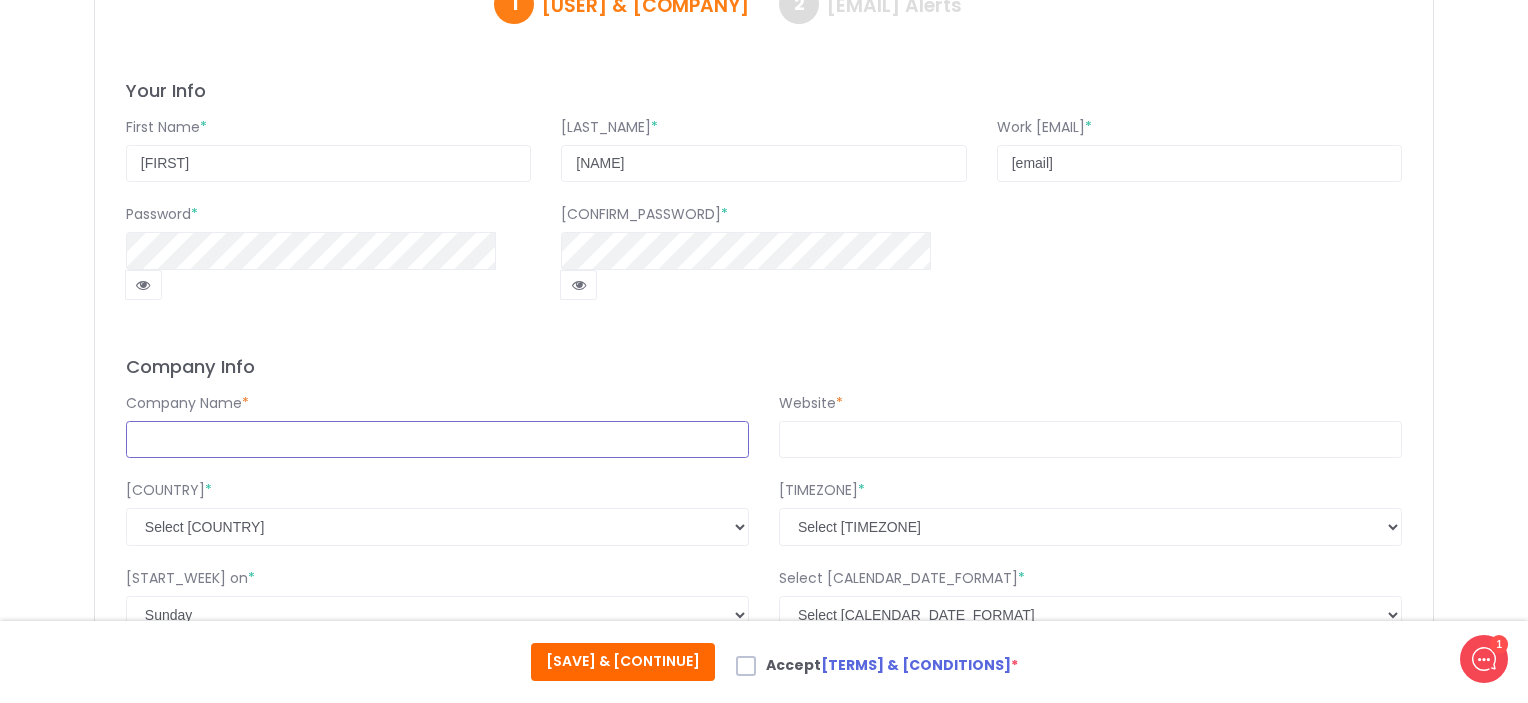 click at bounding box center (437, 440) 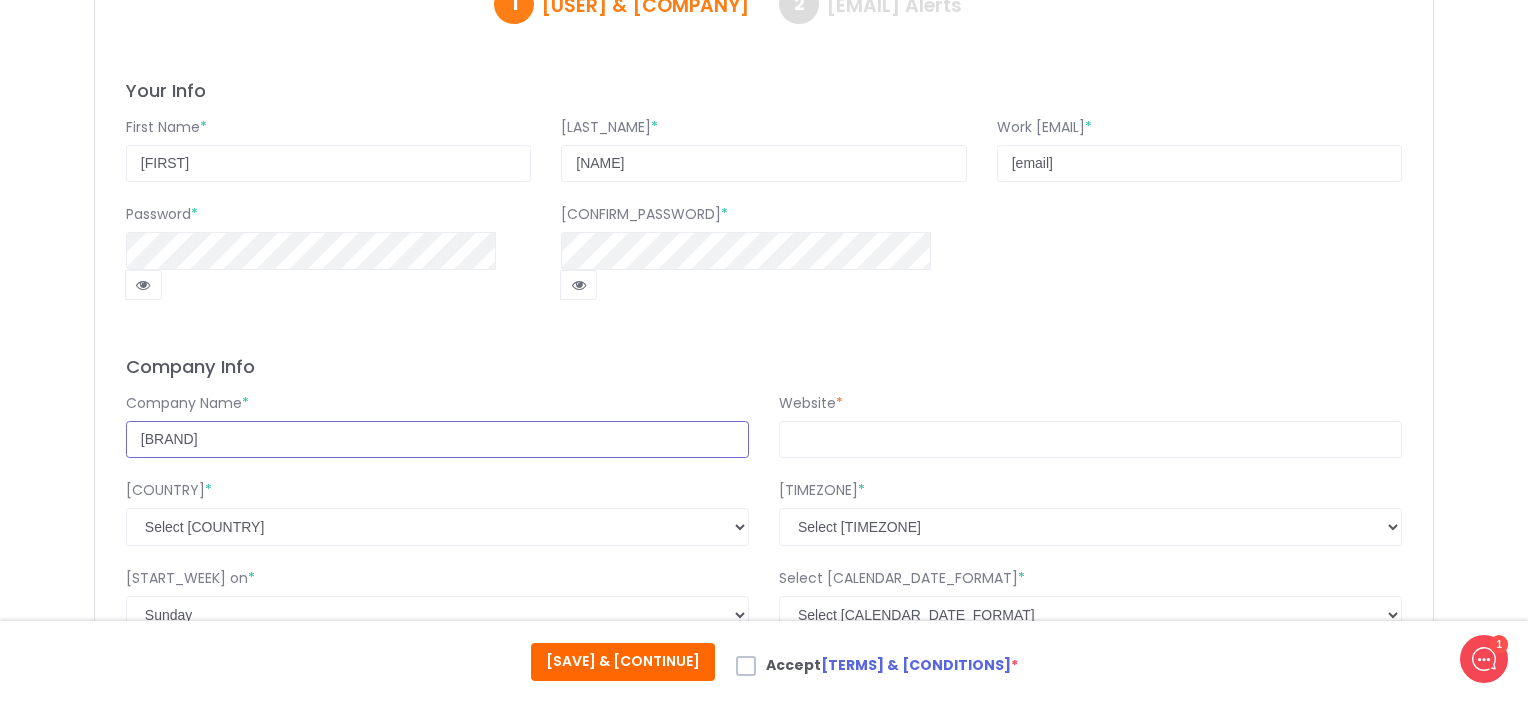 type on "[BRAND]" 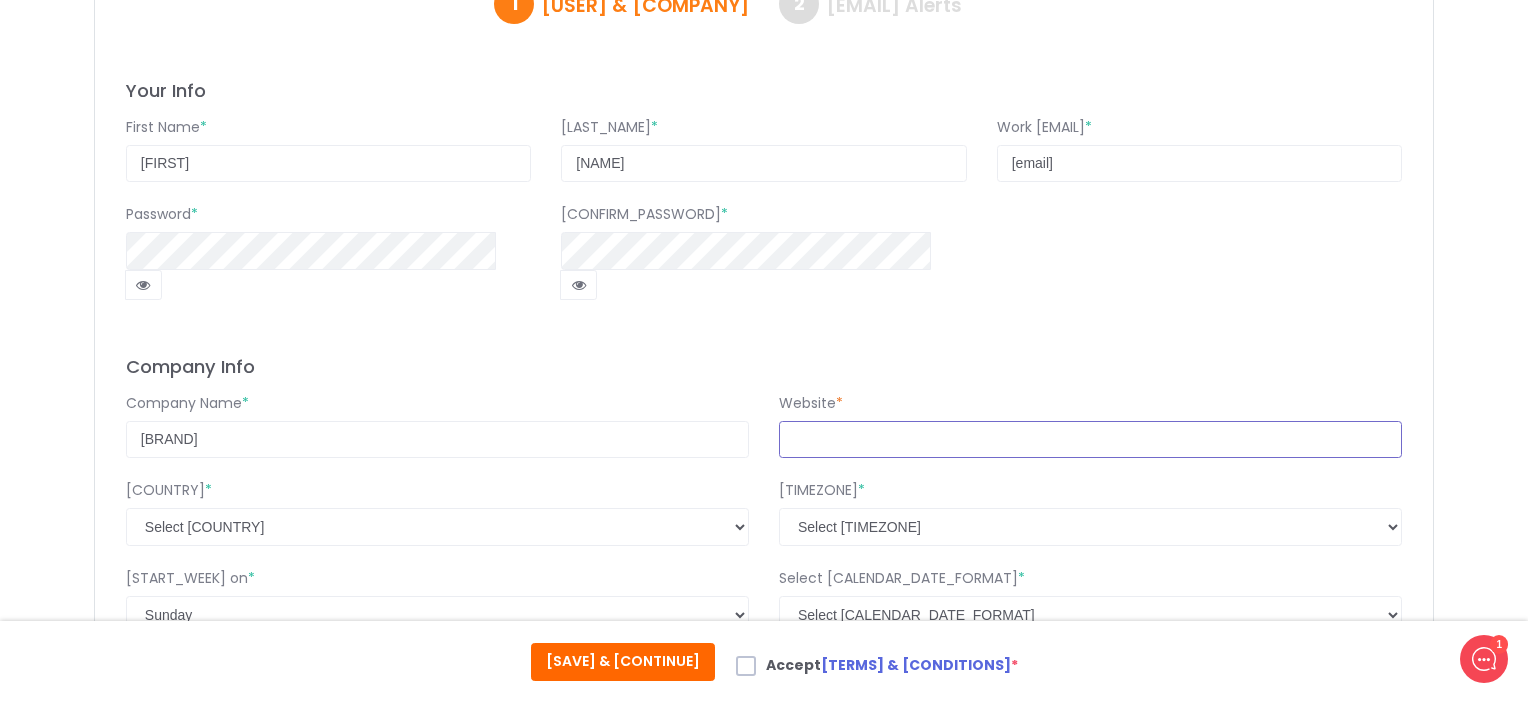 click at bounding box center (1090, 440) 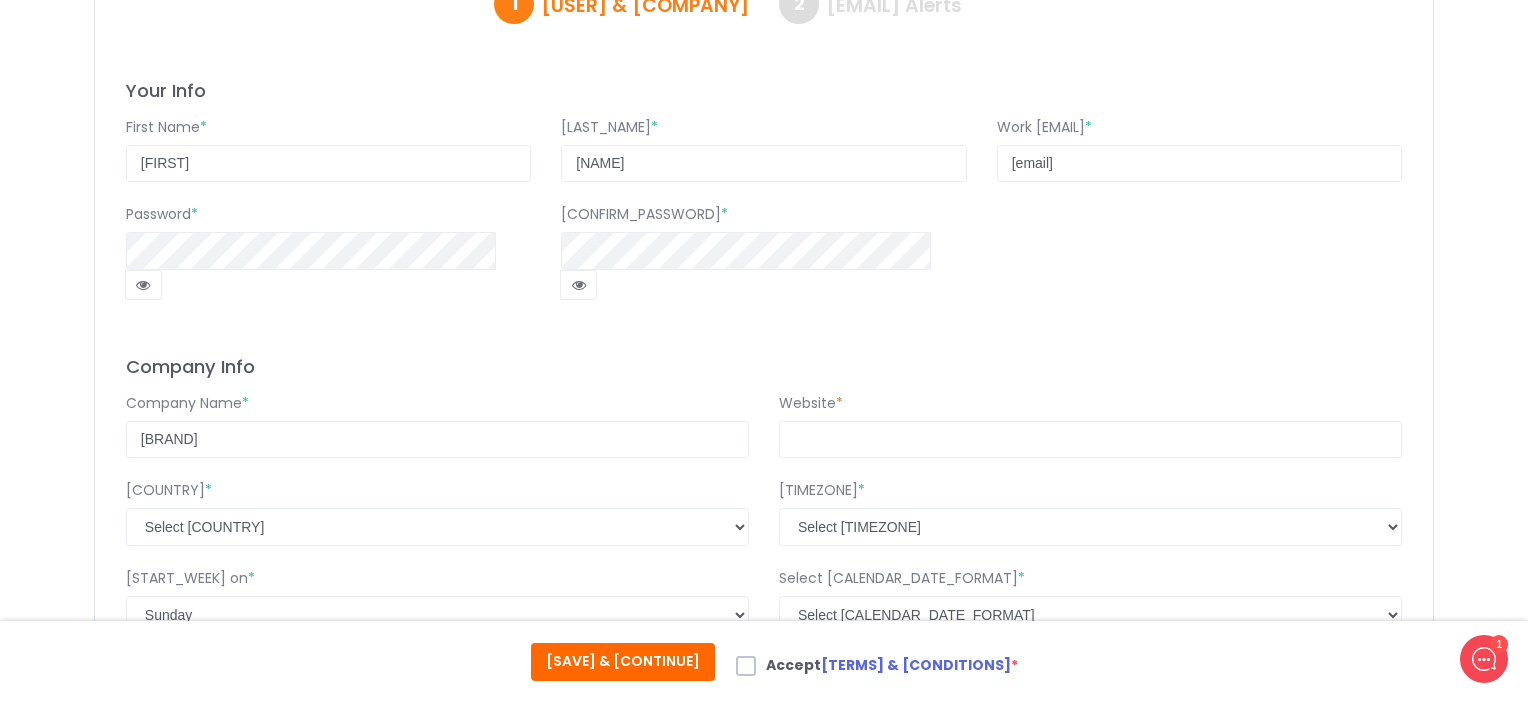click 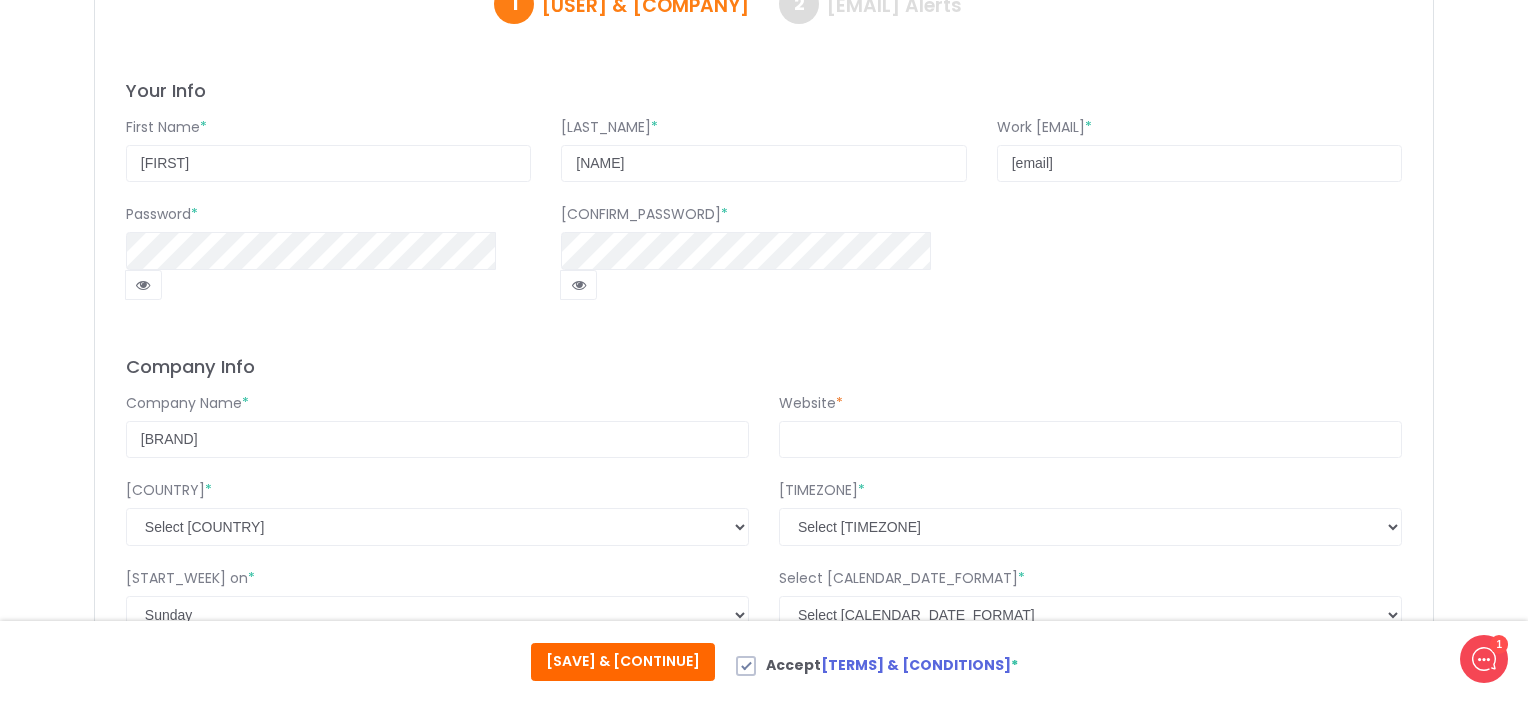 click on "[SAVE] & [CONTINUE]" 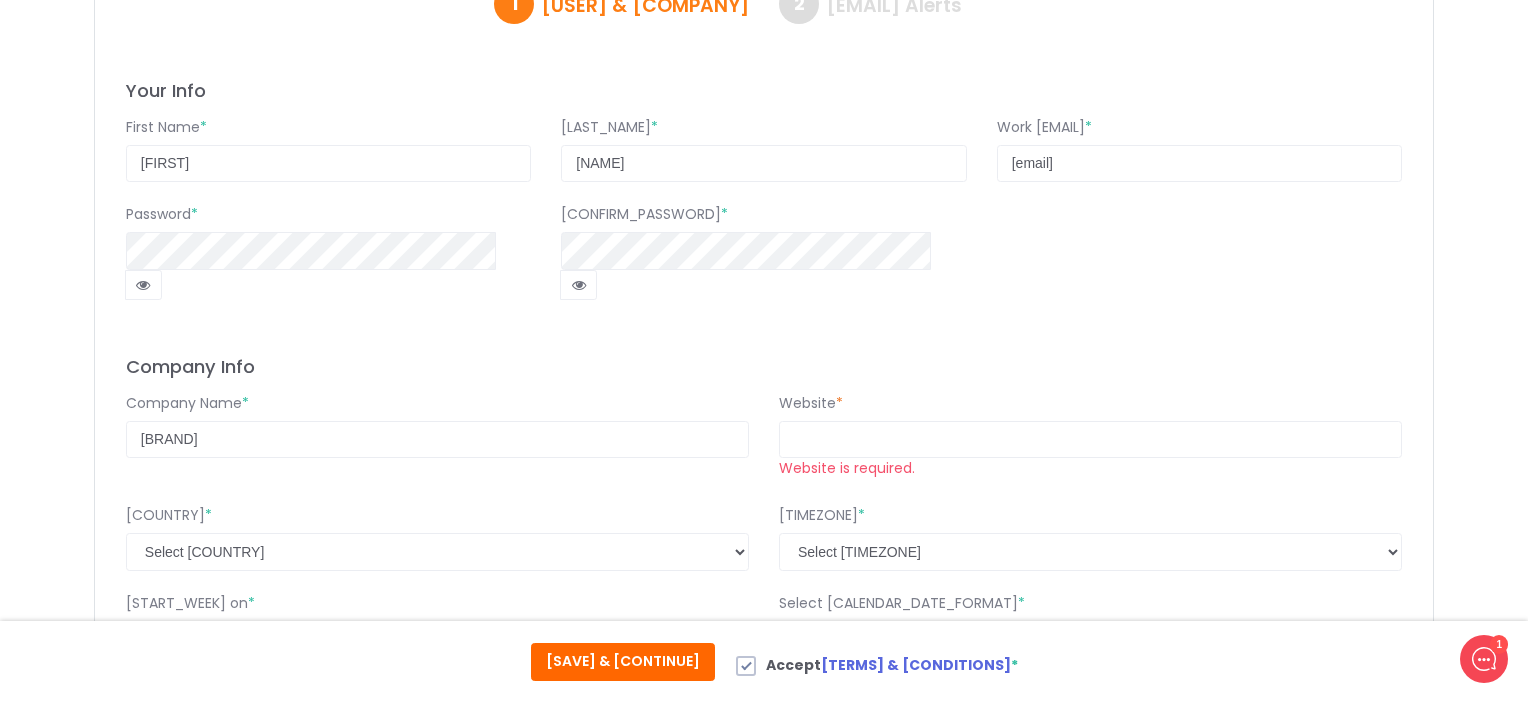 click on "Website *  Website is required." 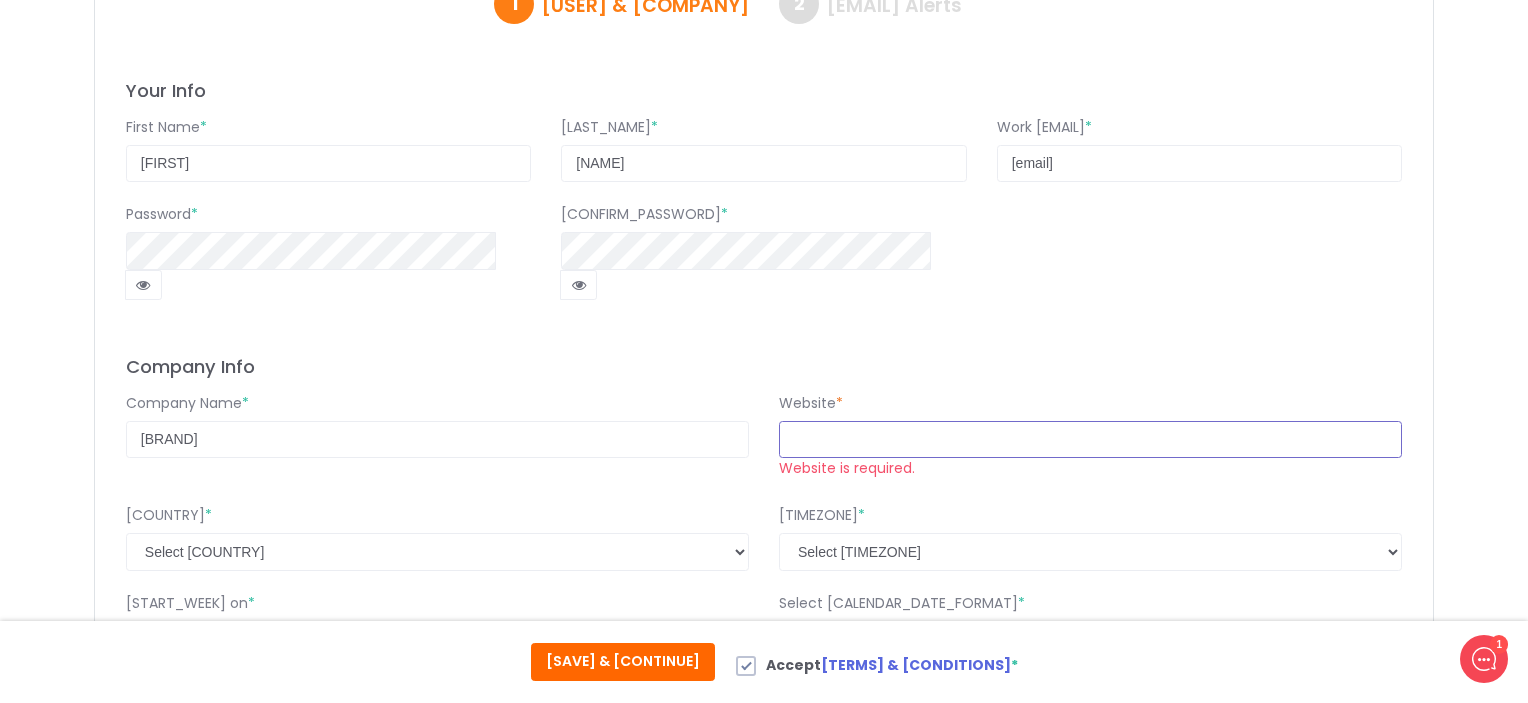 click at bounding box center (1090, 440) 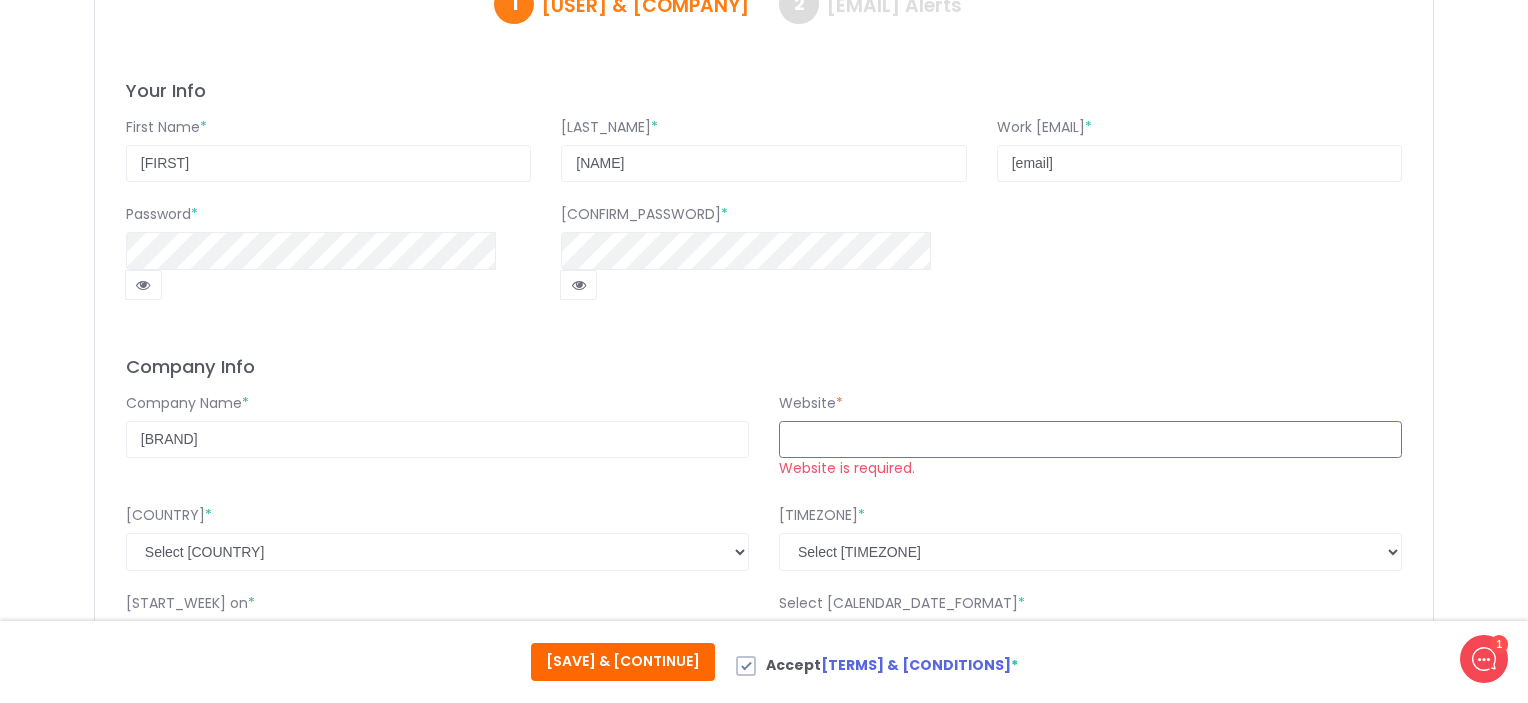 click at bounding box center [1090, 440] 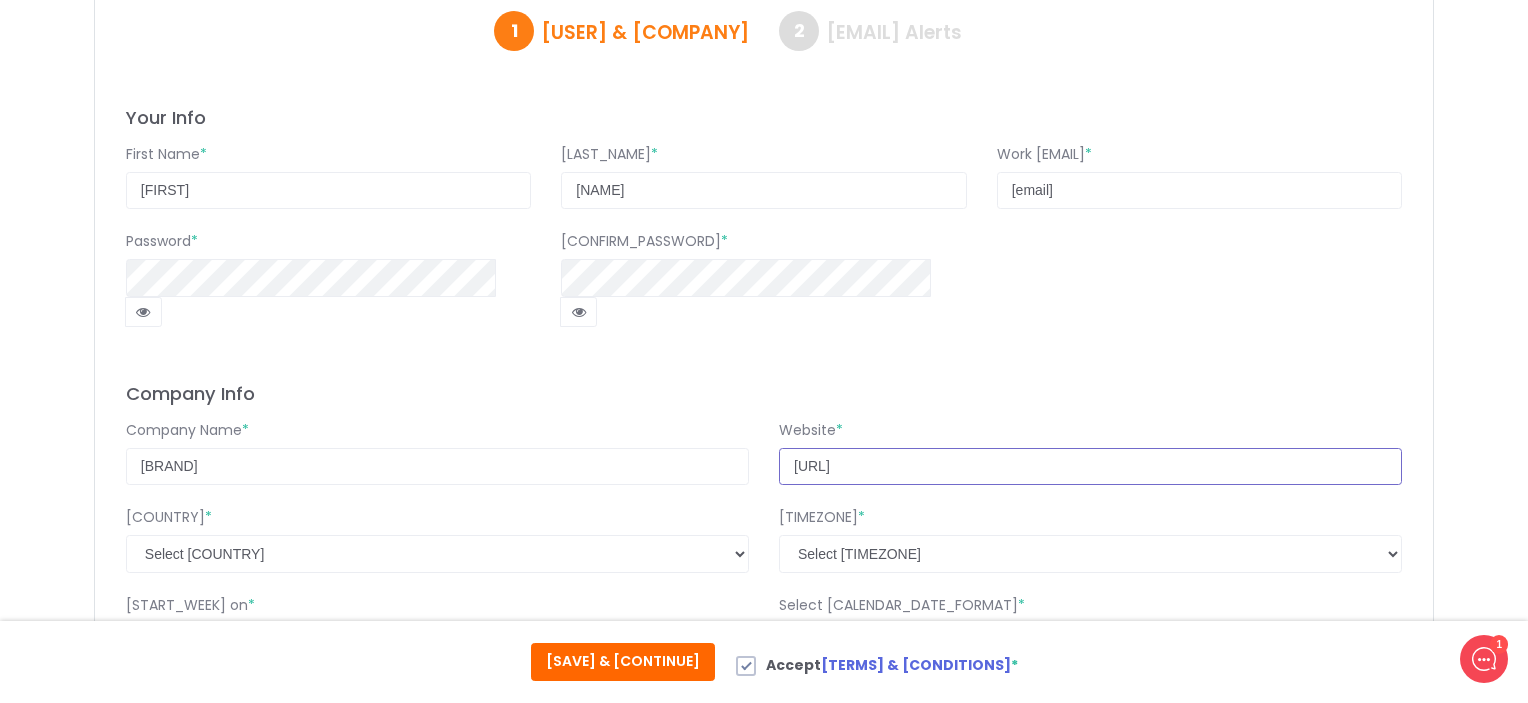 scroll, scrollTop: 177, scrollLeft: 0, axis: vertical 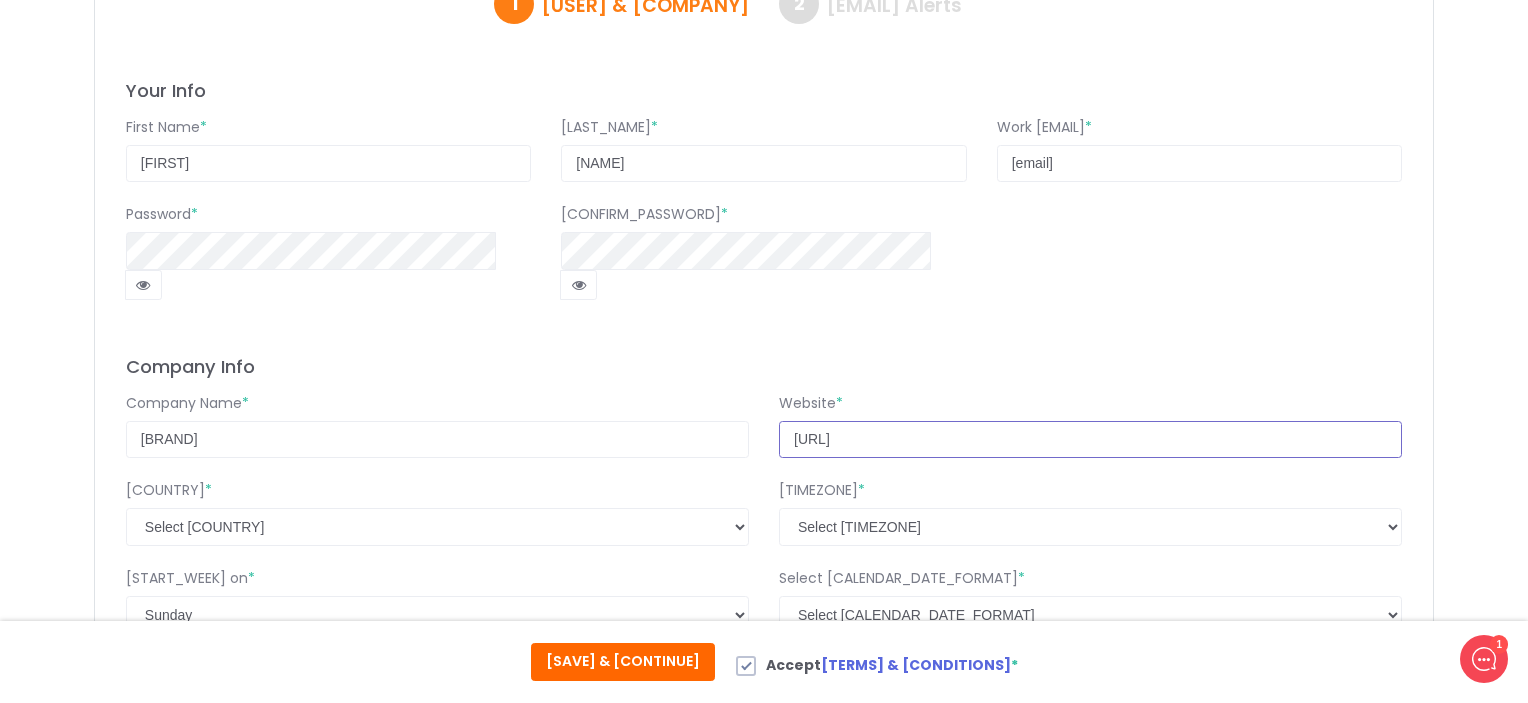 type on "[URL]" 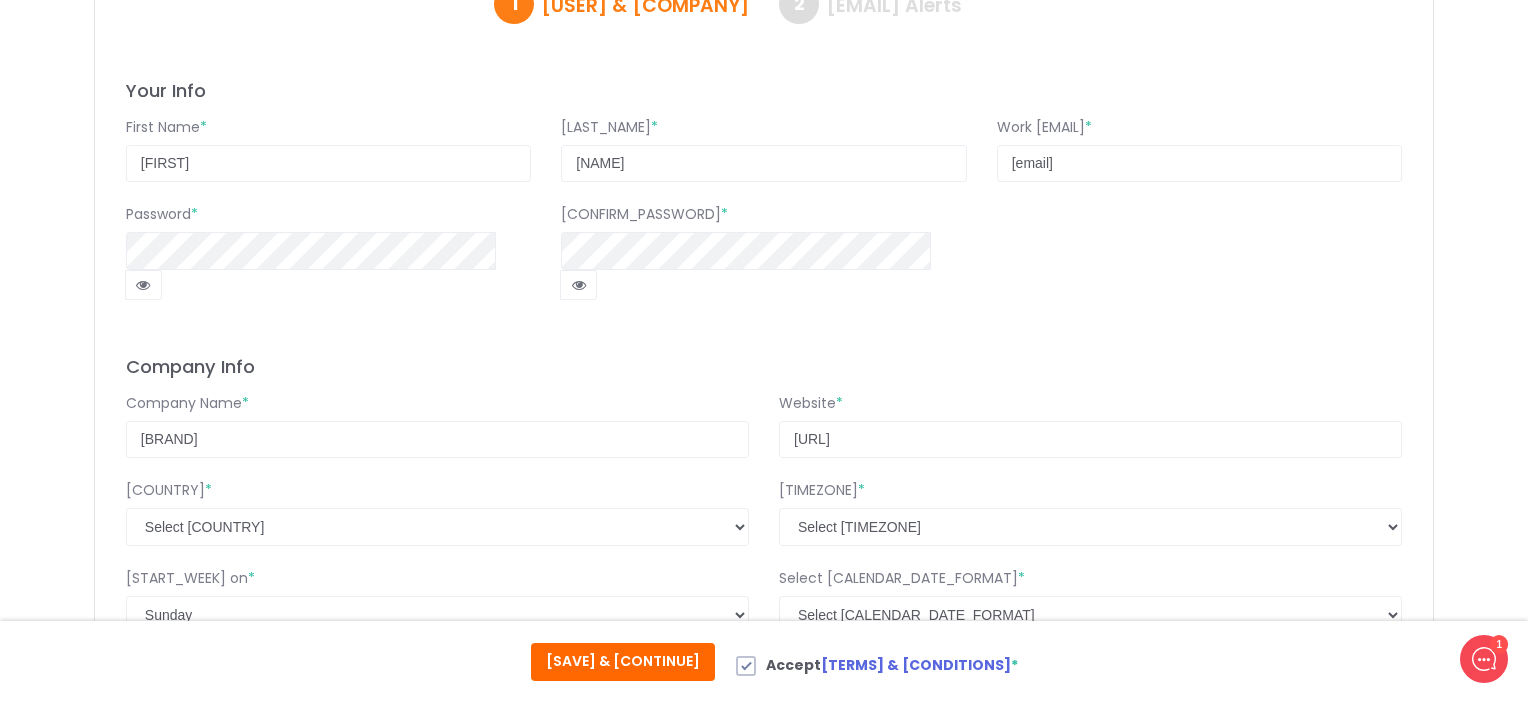 click on "[SAVE] & [CONTINUE]" 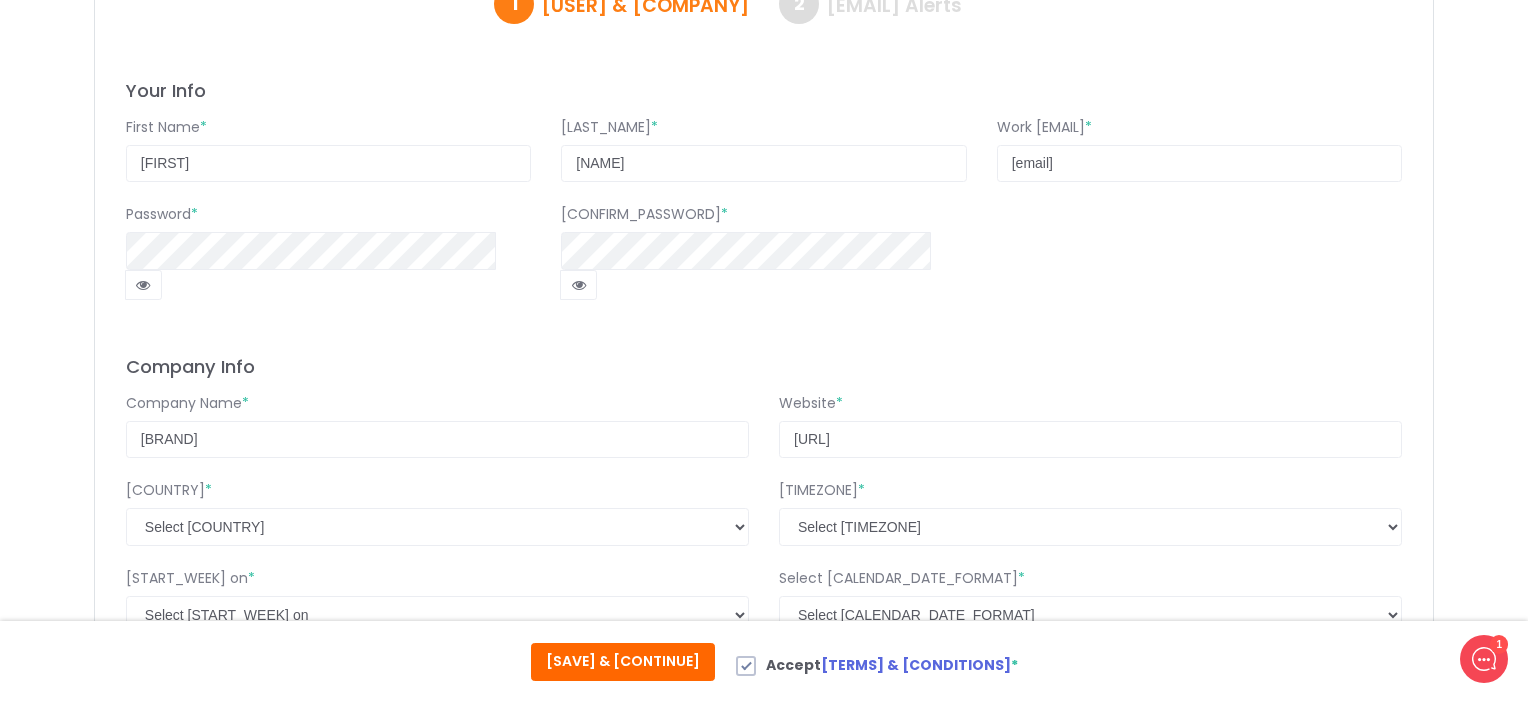 scroll, scrollTop: 70, scrollLeft: 0, axis: vertical 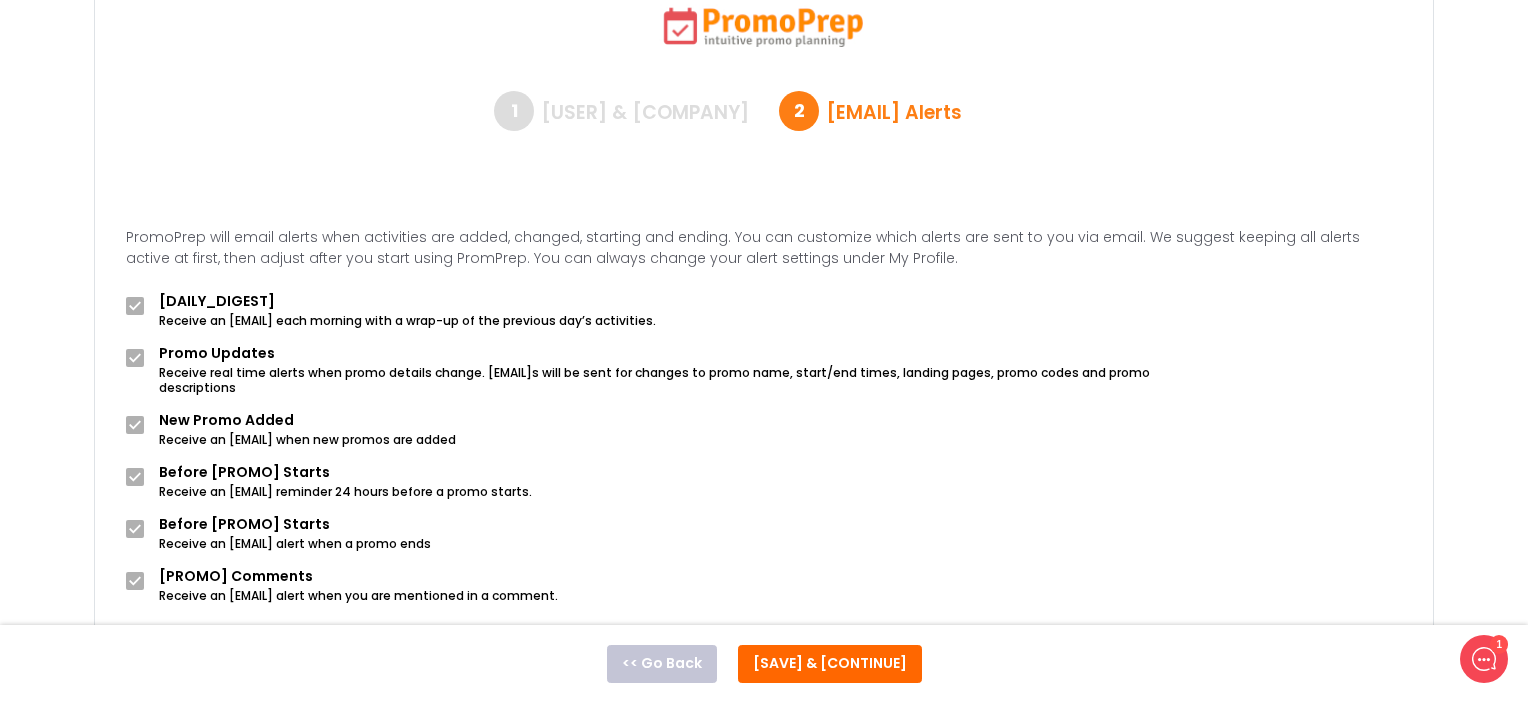 click on "[SAVE] & [CONTINUE]" 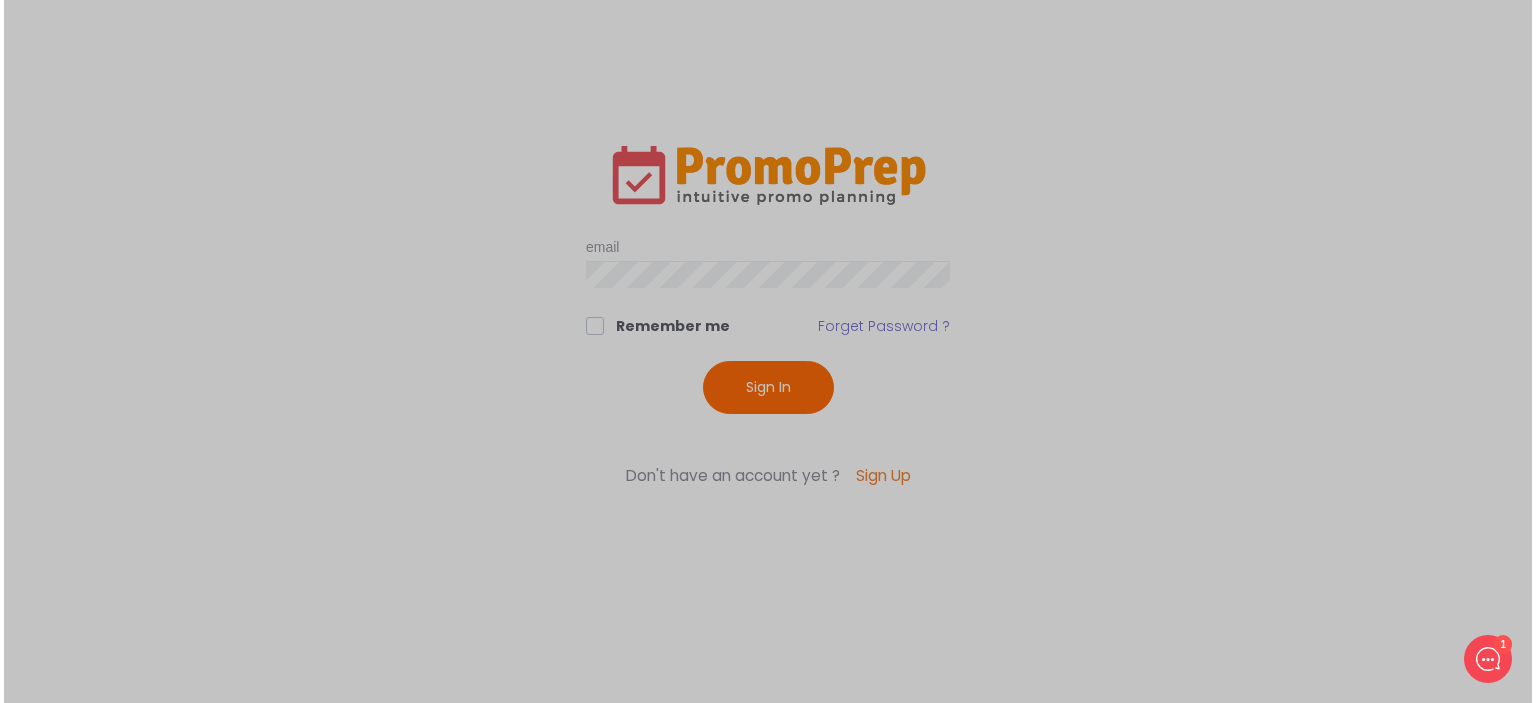 scroll, scrollTop: 0, scrollLeft: 0, axis: both 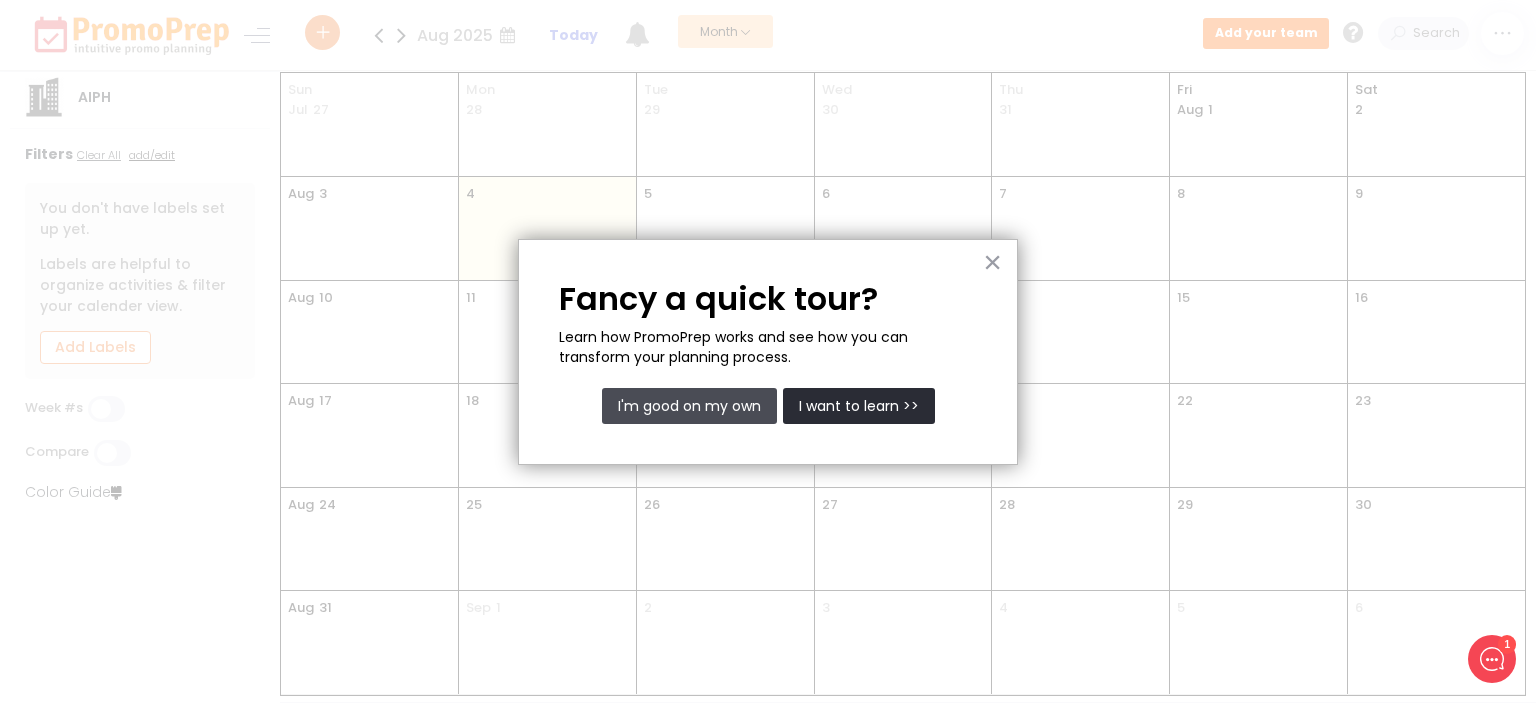 click on "I'm good on my own" at bounding box center [689, 406] 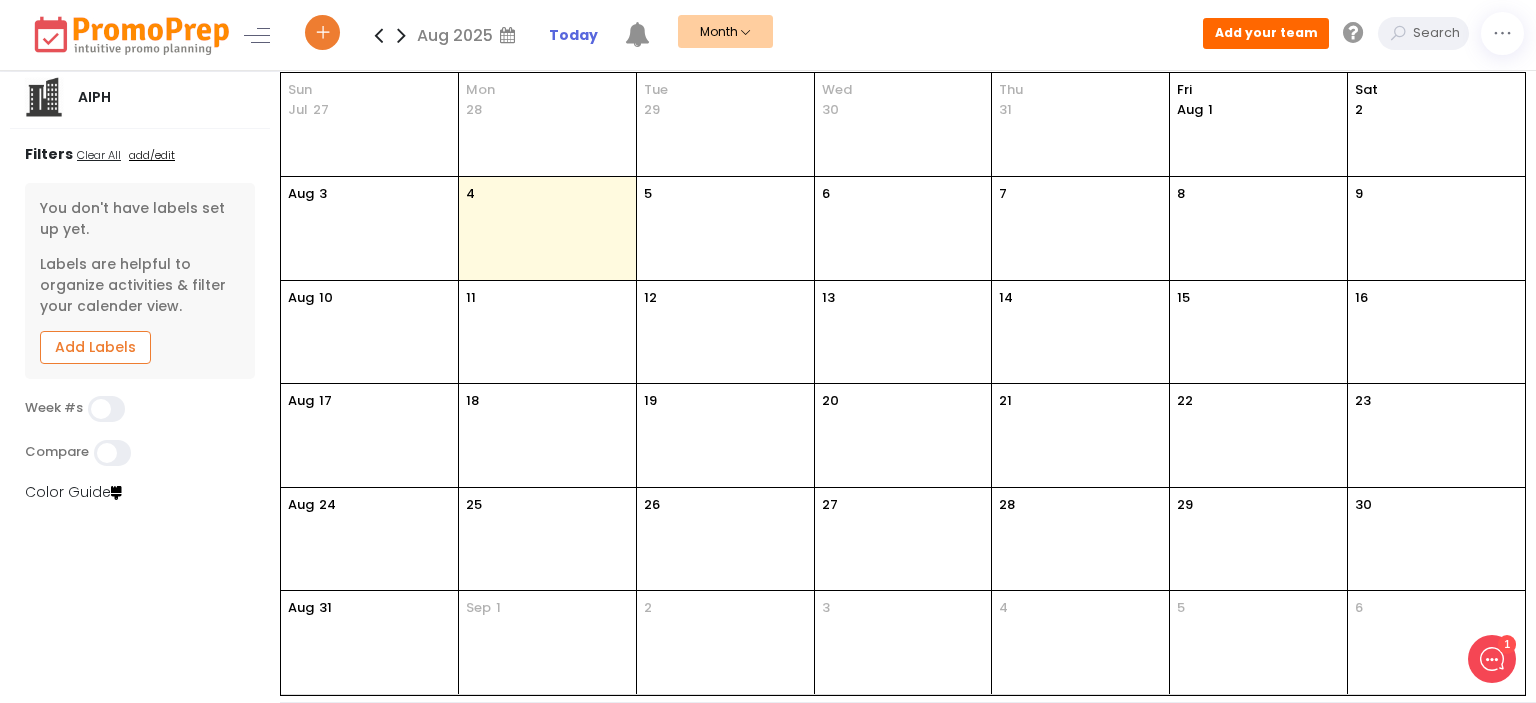 click 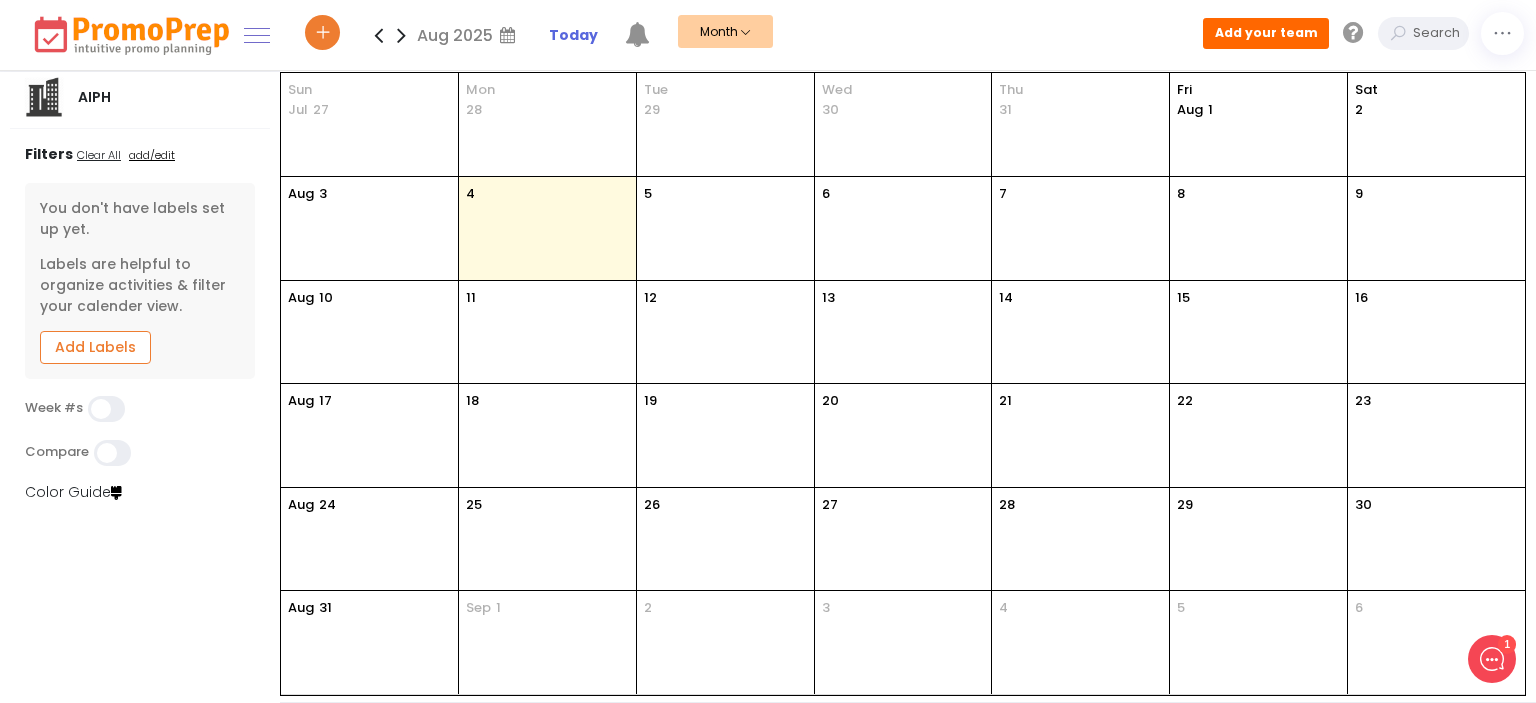 click at bounding box center [257, 35] 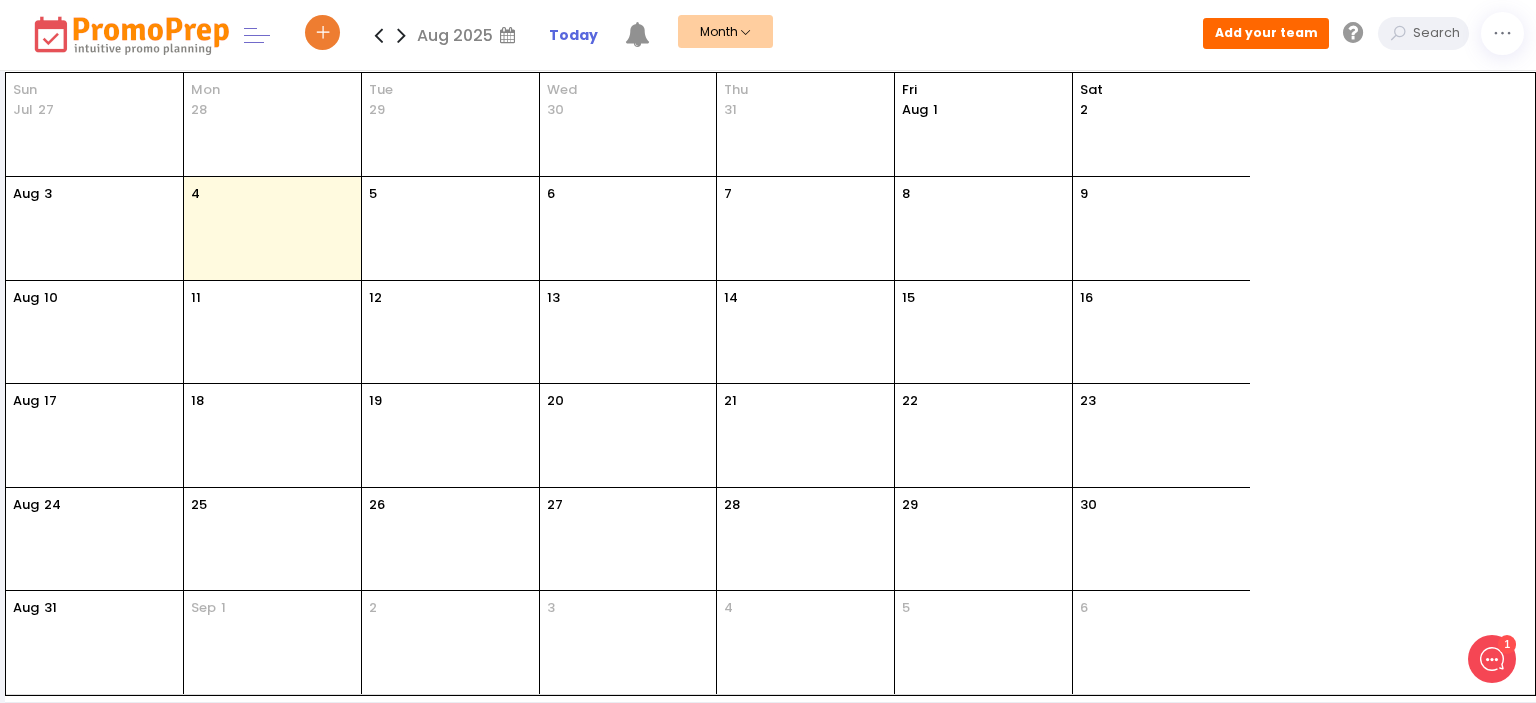 click 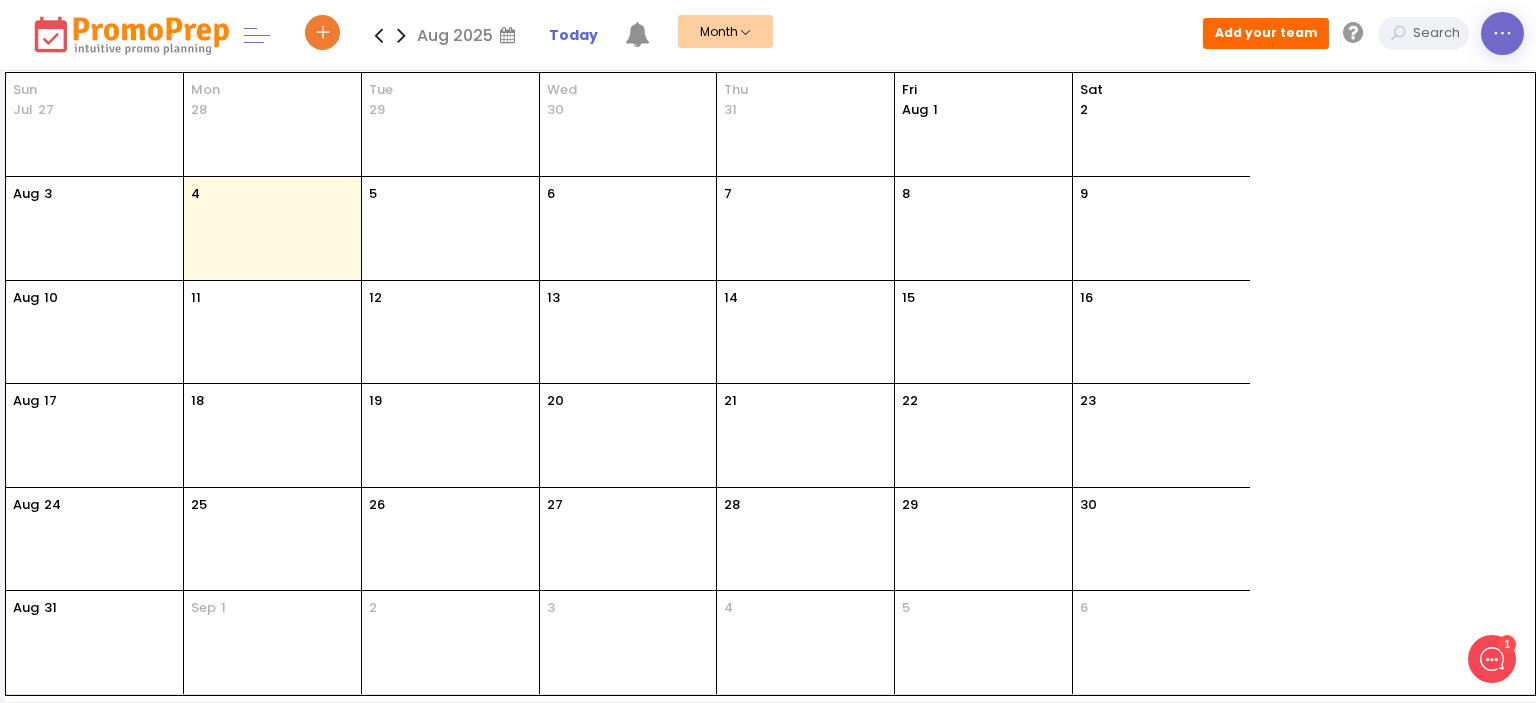 click at bounding box center (1502, 33) 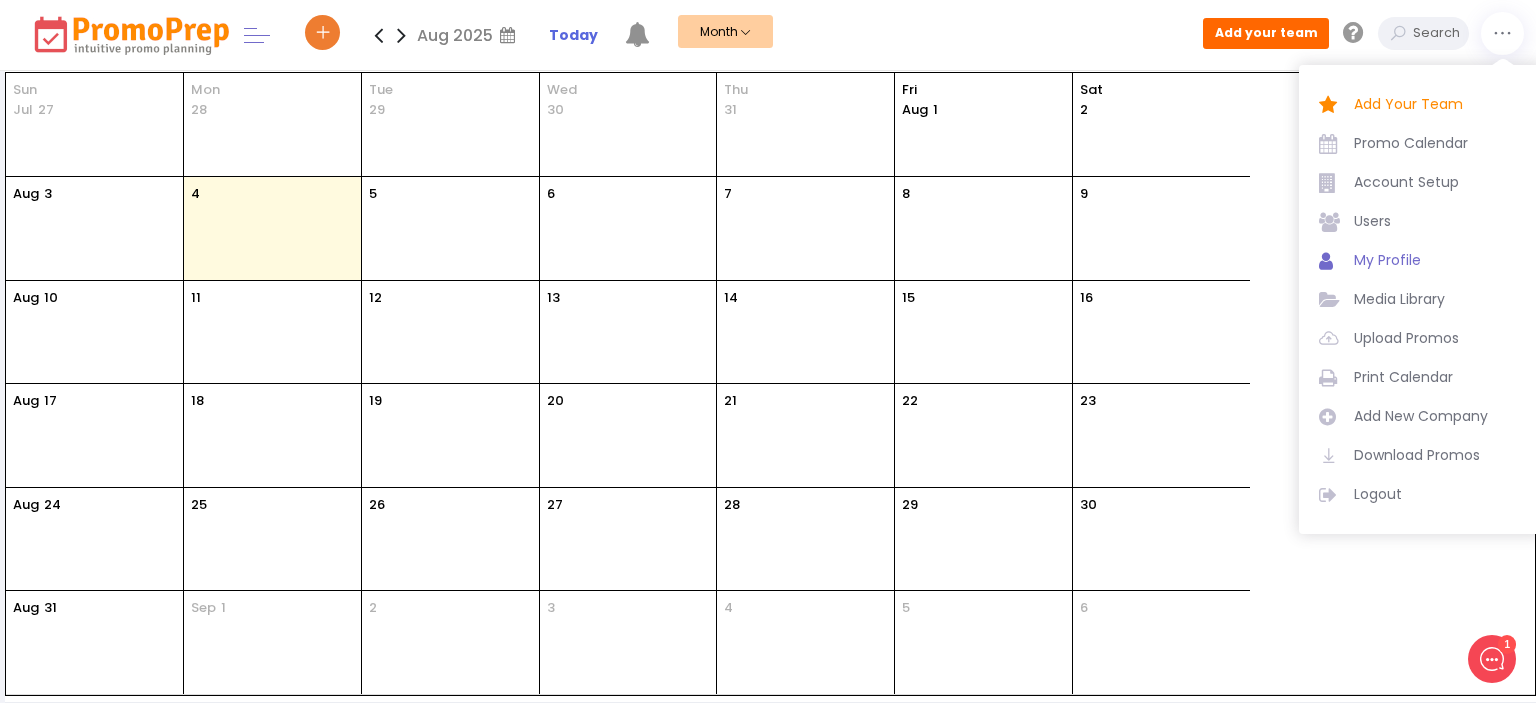 click on "My Profile" at bounding box center [1439, 260] 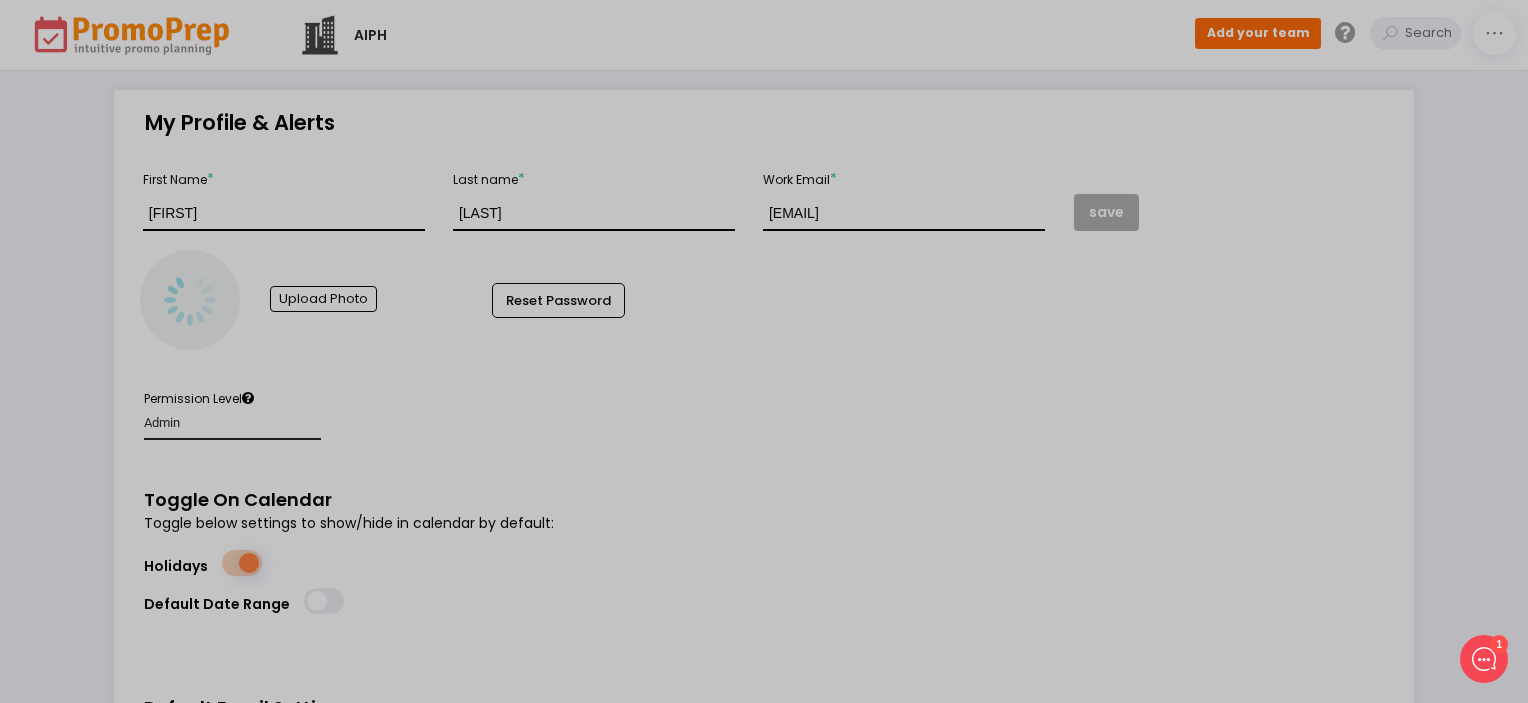 checkbox on "true" 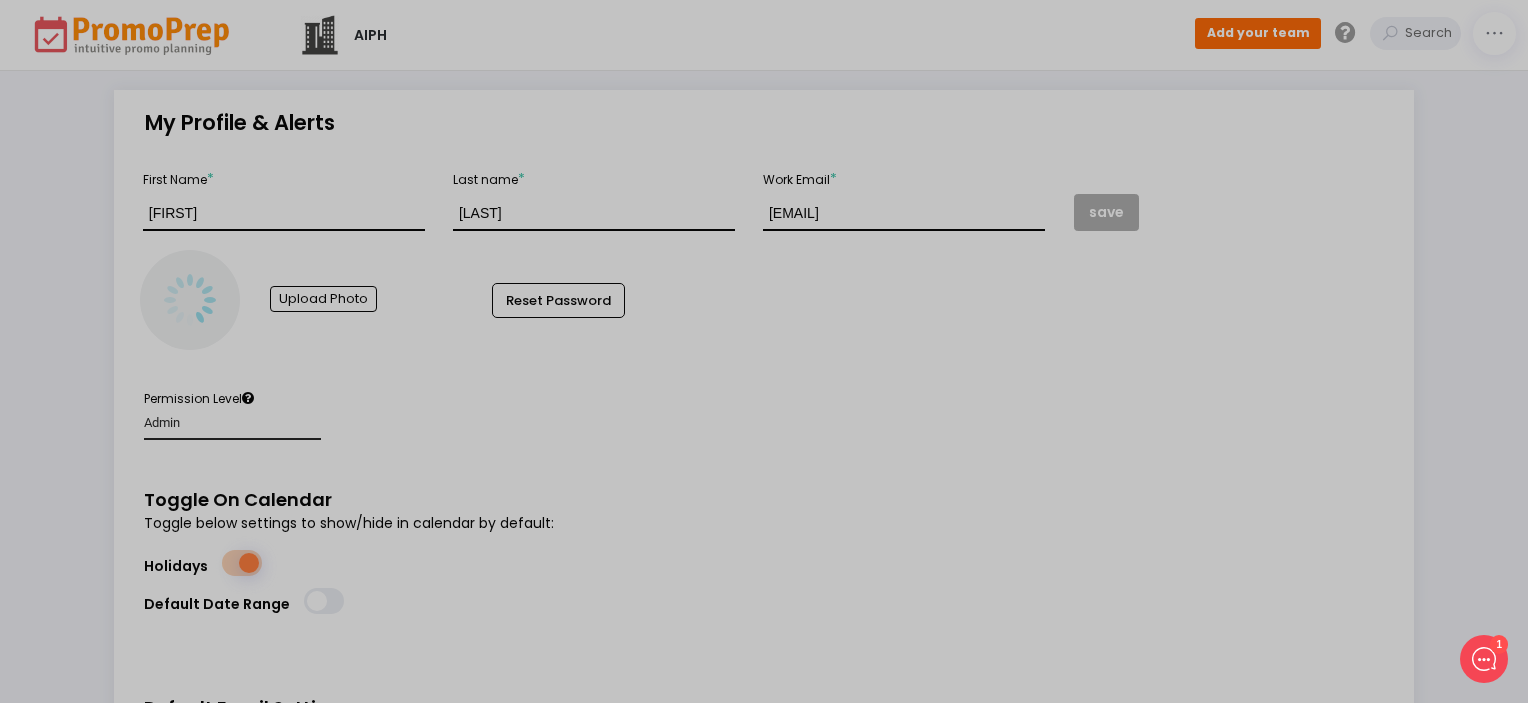checkbox on "true" 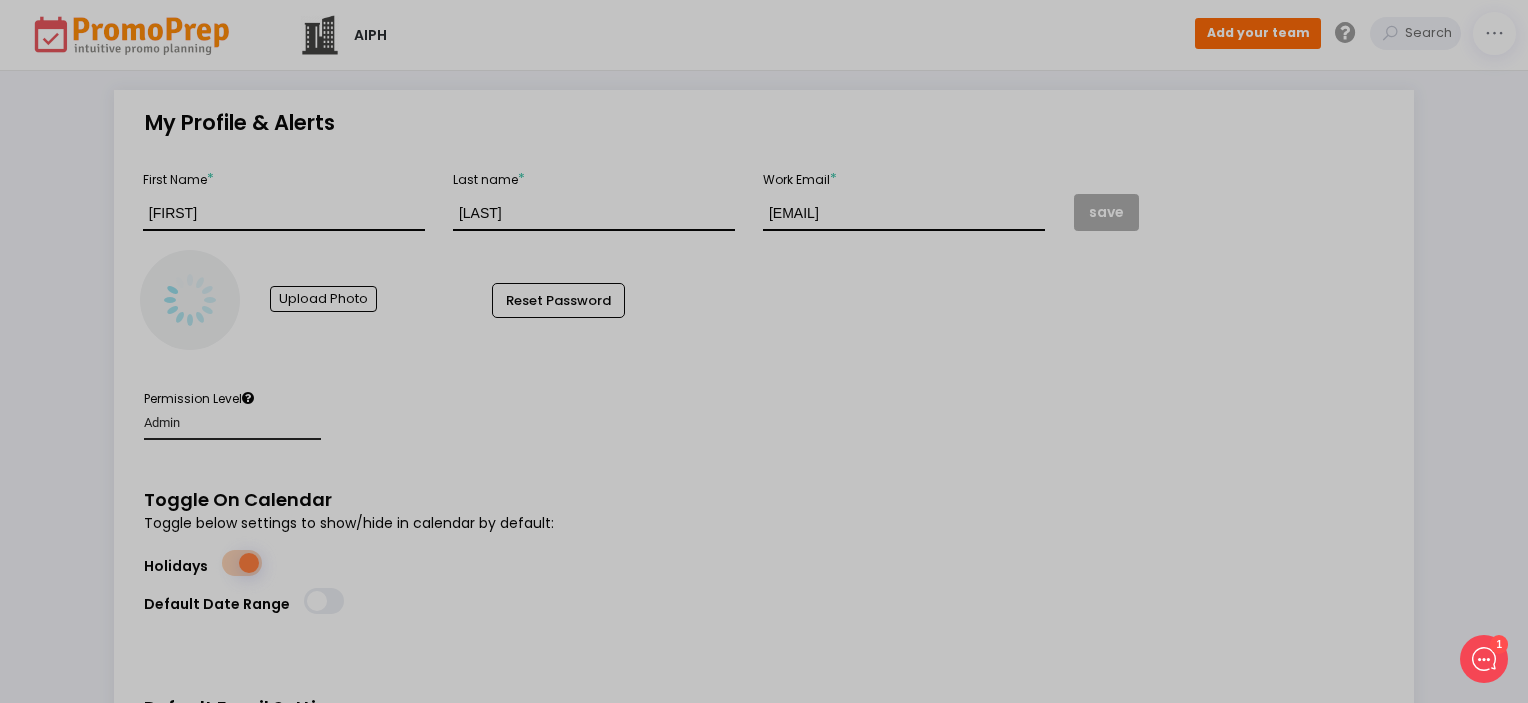 checkbox on "true" 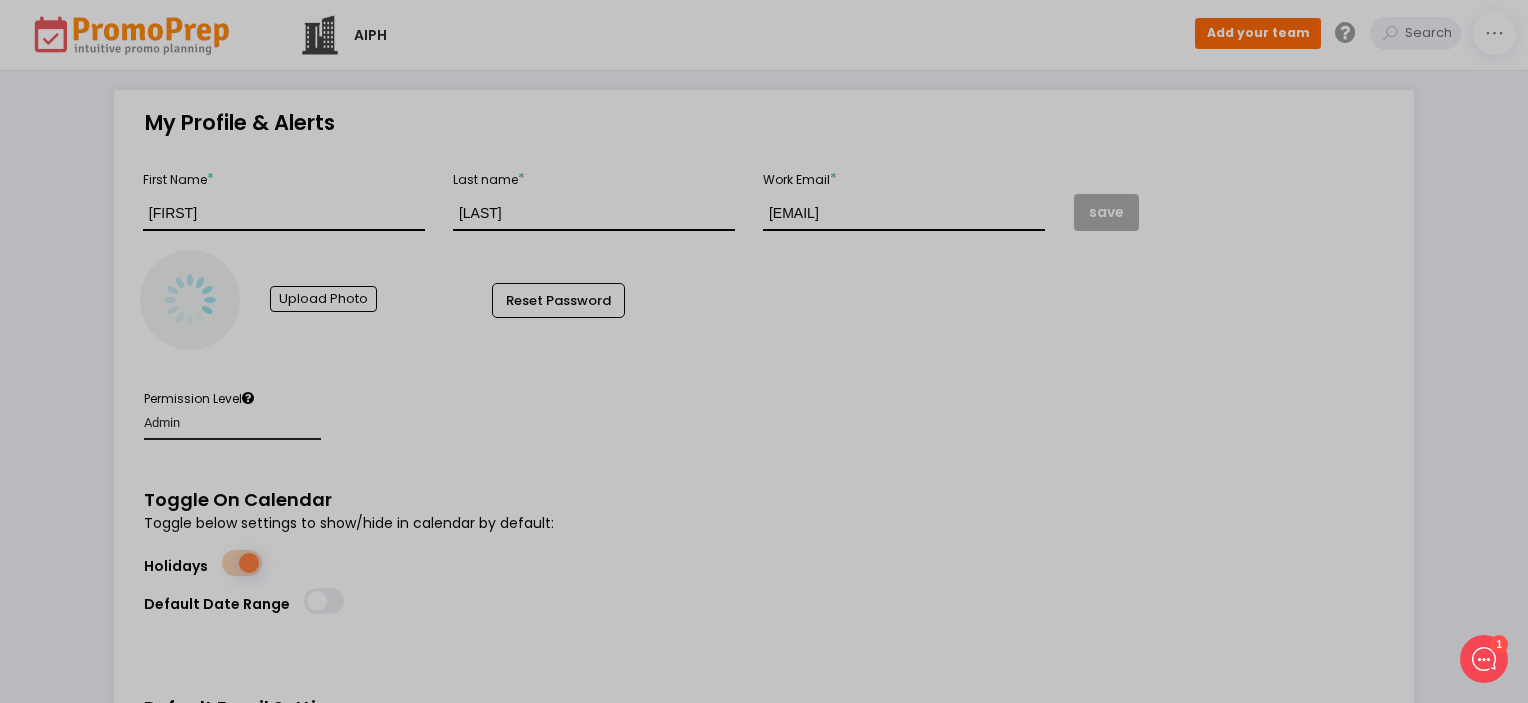checkbox on "true" 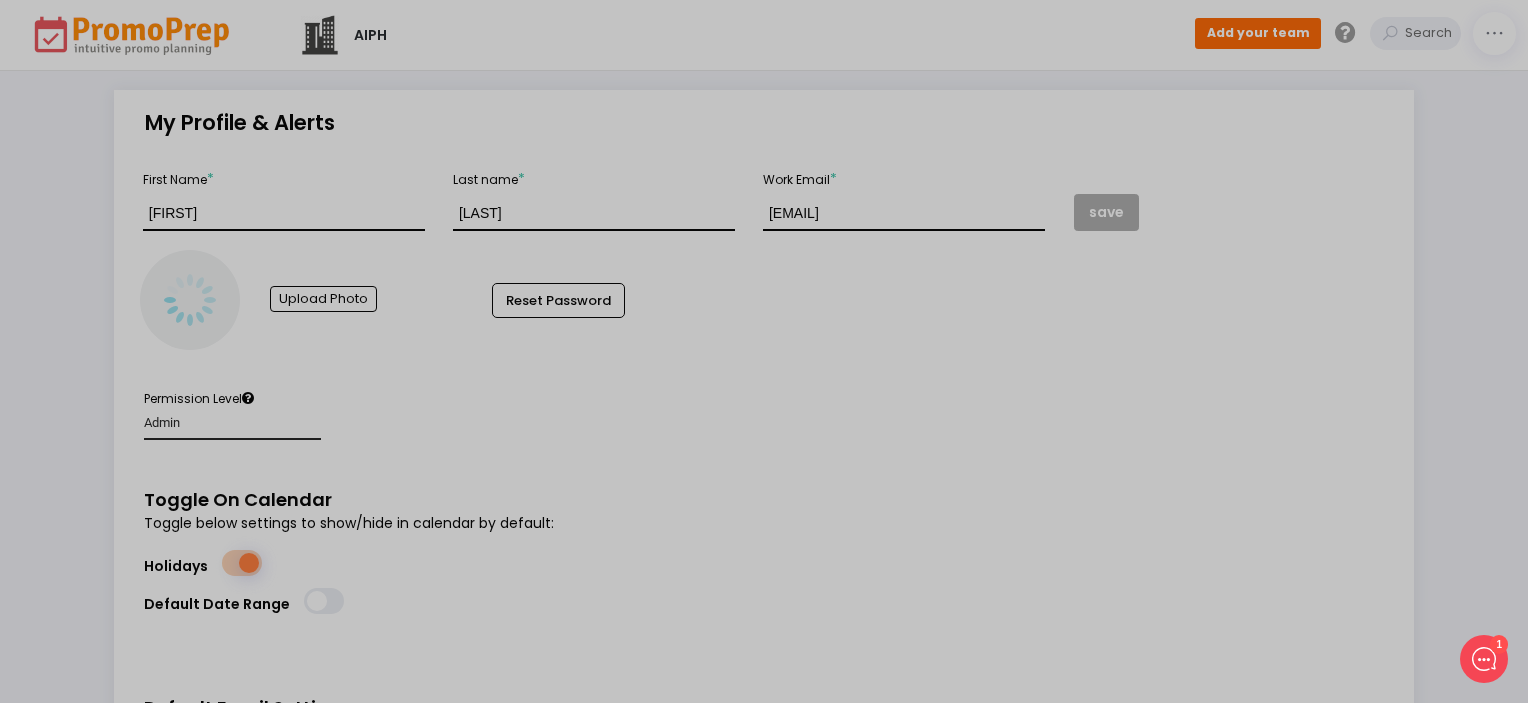 checkbox on "true" 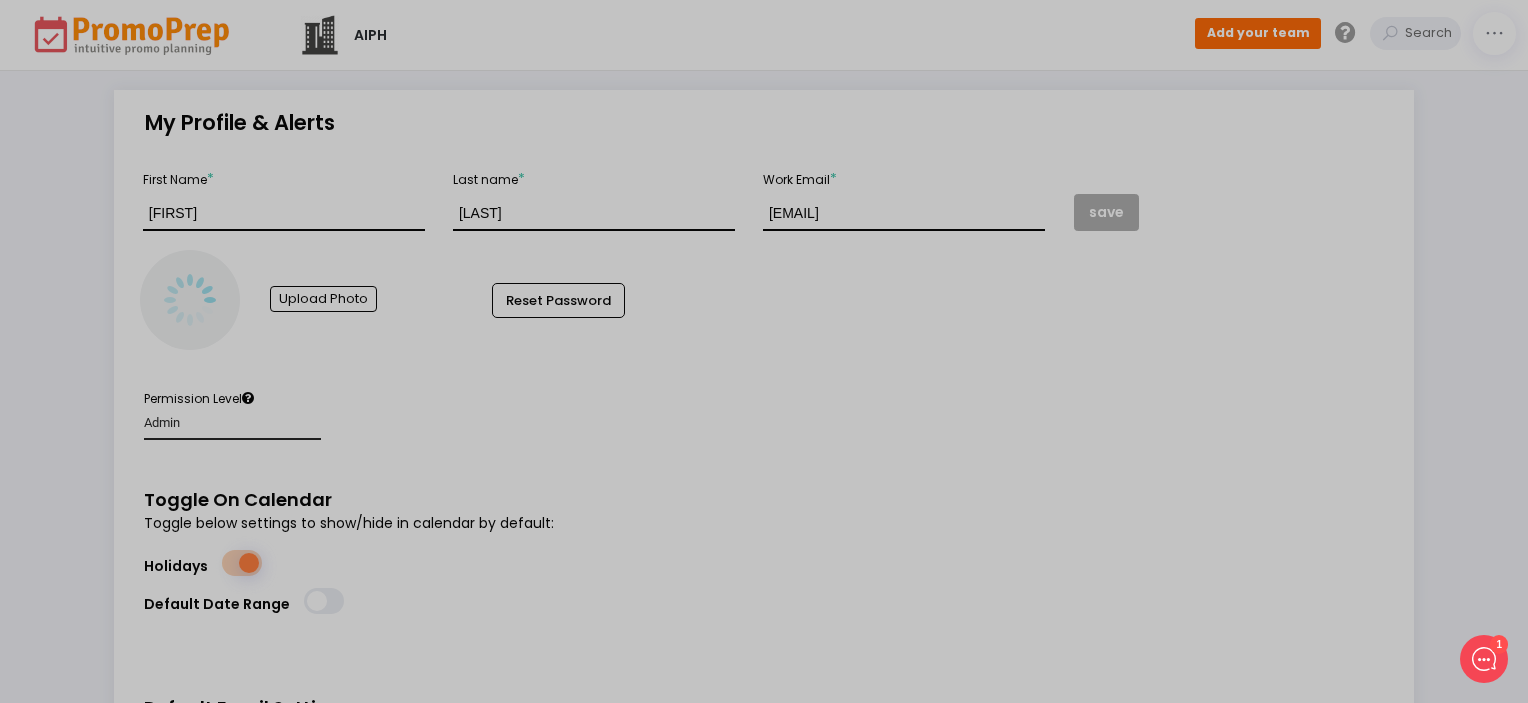 checkbox on "true" 